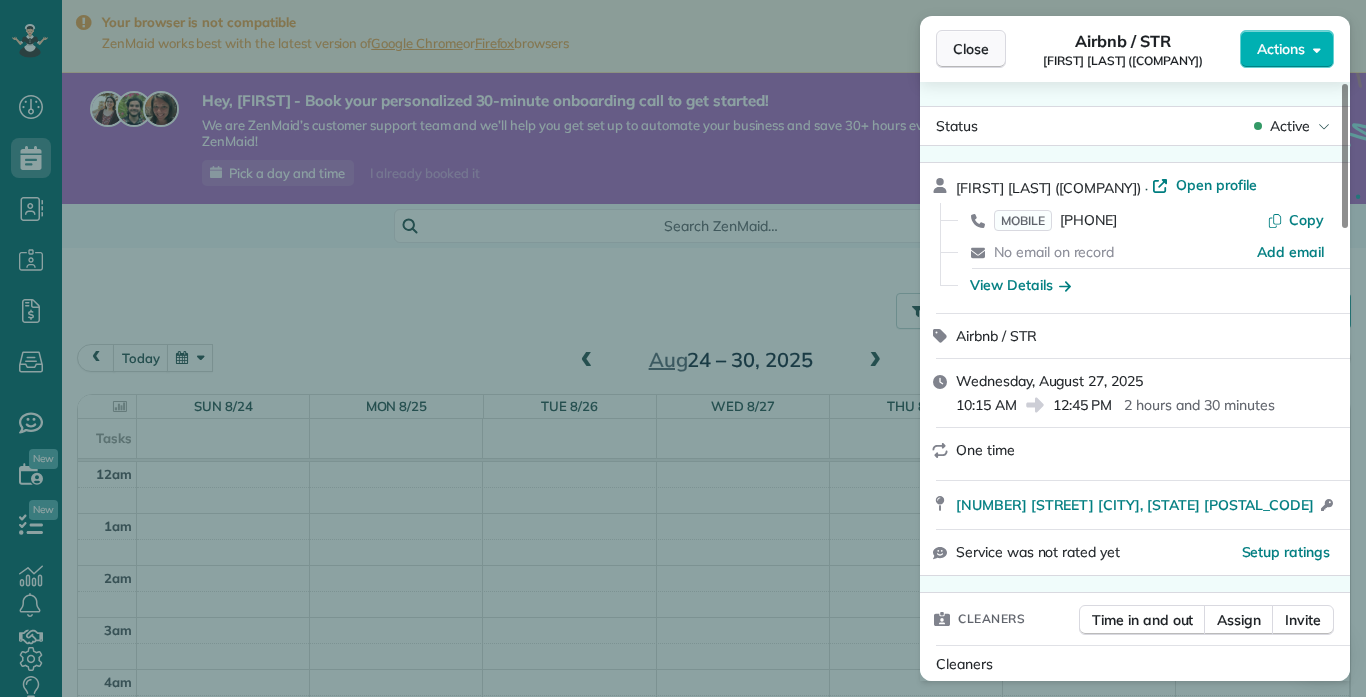 scroll, scrollTop: 0, scrollLeft: 0, axis: both 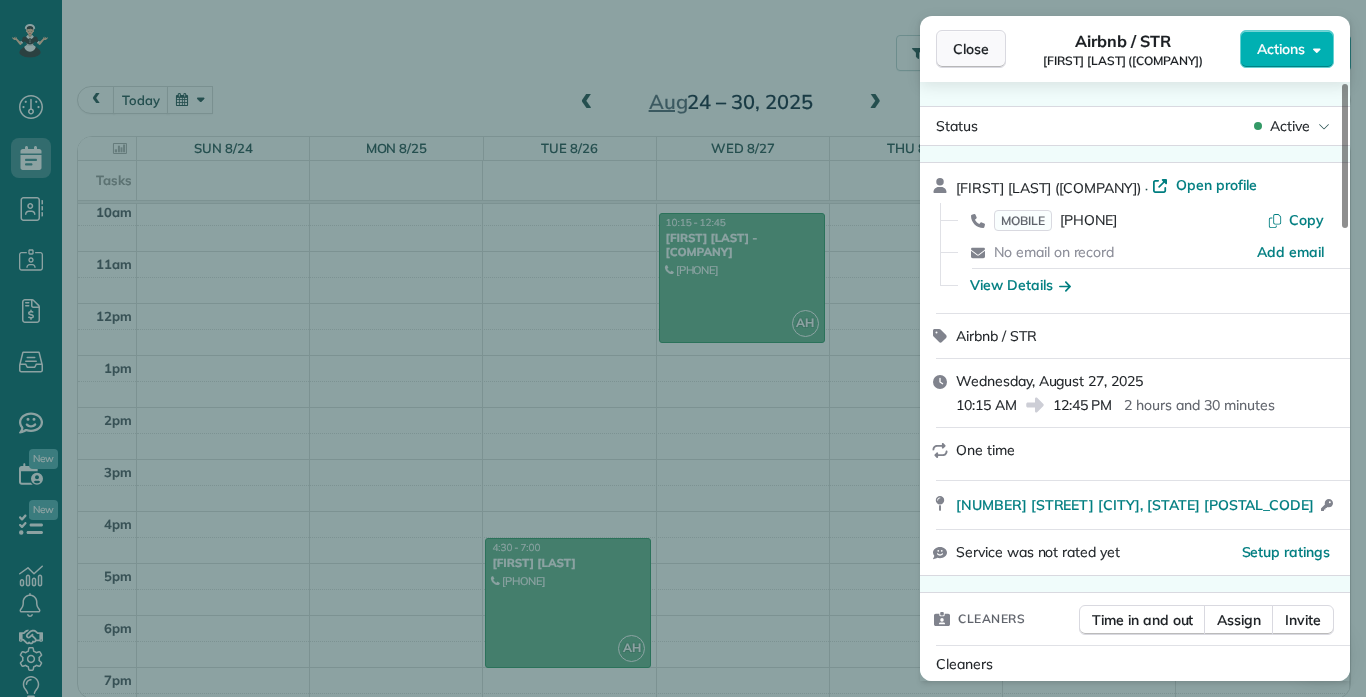 click on "Close" at bounding box center (971, 49) 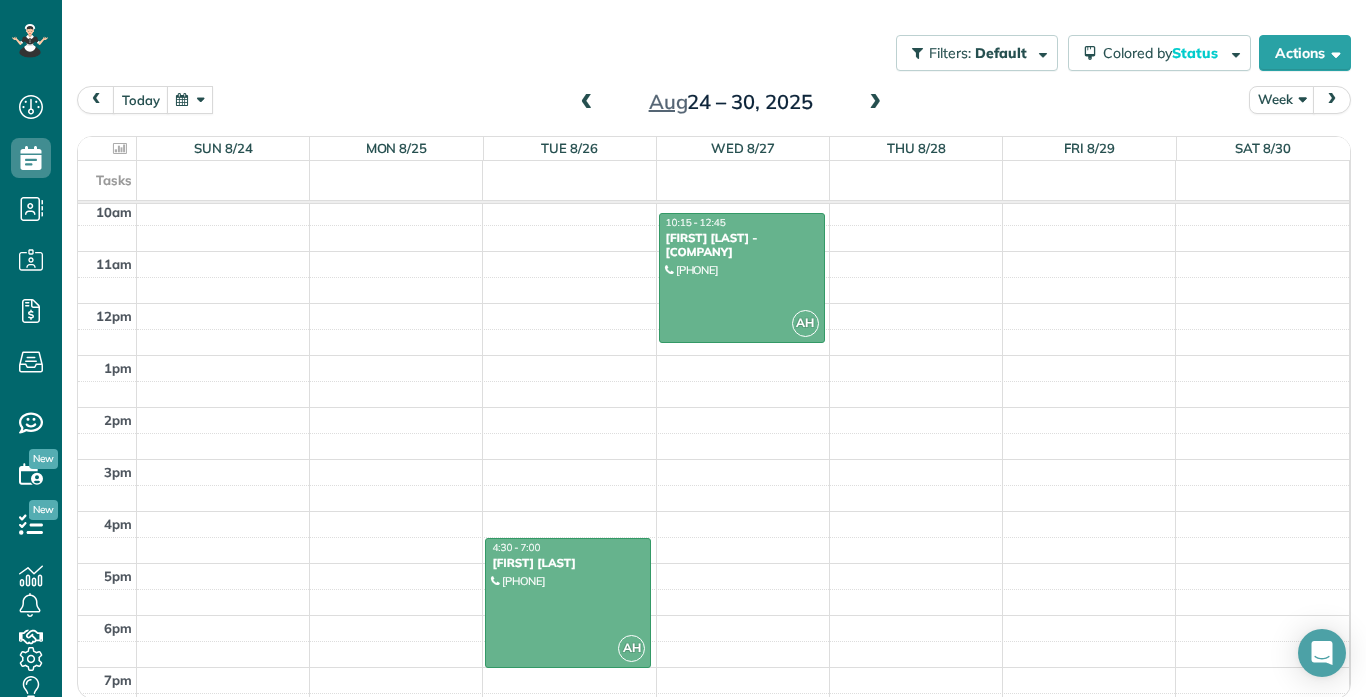 click on "12am 1am 2am 3am 4am 5am 6am 7am 8am 9am 10am 11am 12pm 1pm 2pm 3pm 4pm 5pm 6pm 7pm 8pm 9pm 10pm 11pm AH [TIME] - [TIME] [FIRST] [LAST] [PHONE] [NUMBER] [STREET] Unit [NUMBER] [CITY], [STATE] AH [TIME] - [TIME] [FIRST] [LAST] [PHONE] [NUMBER] [STREET] [CITY], [STATE]" at bounding box center (713, 303) 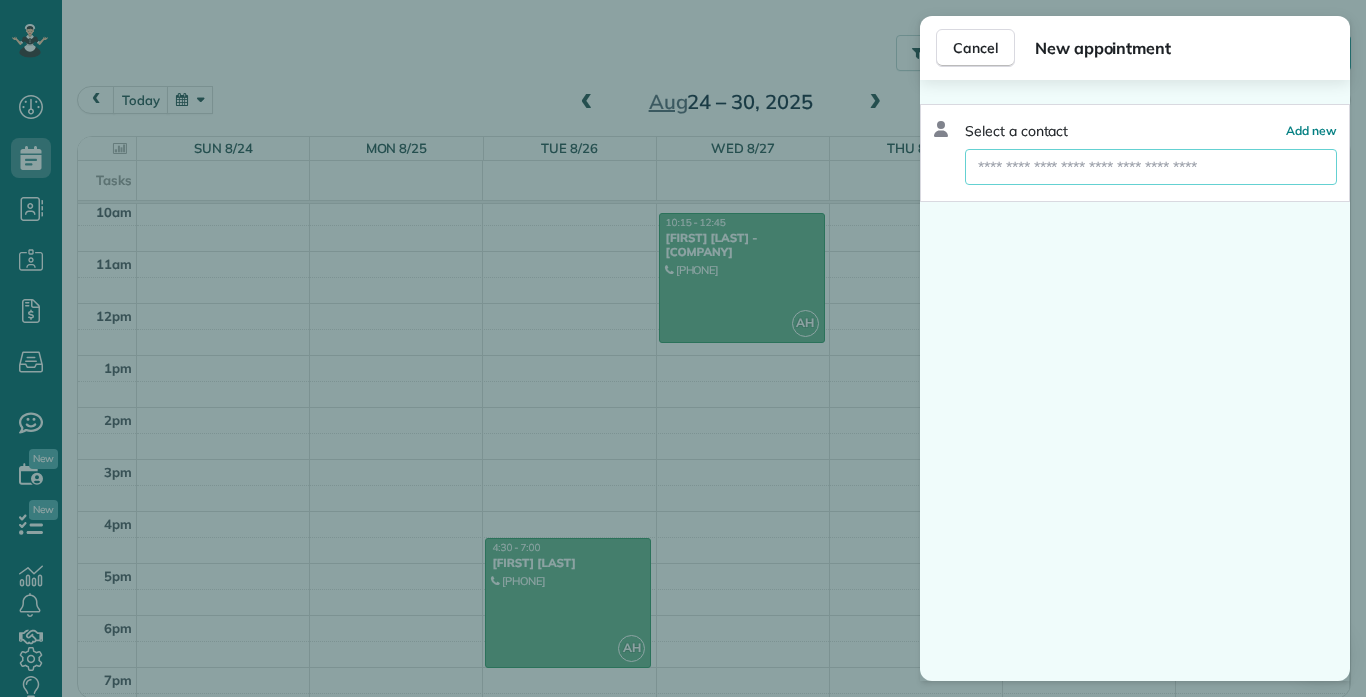 click at bounding box center [1151, 167] 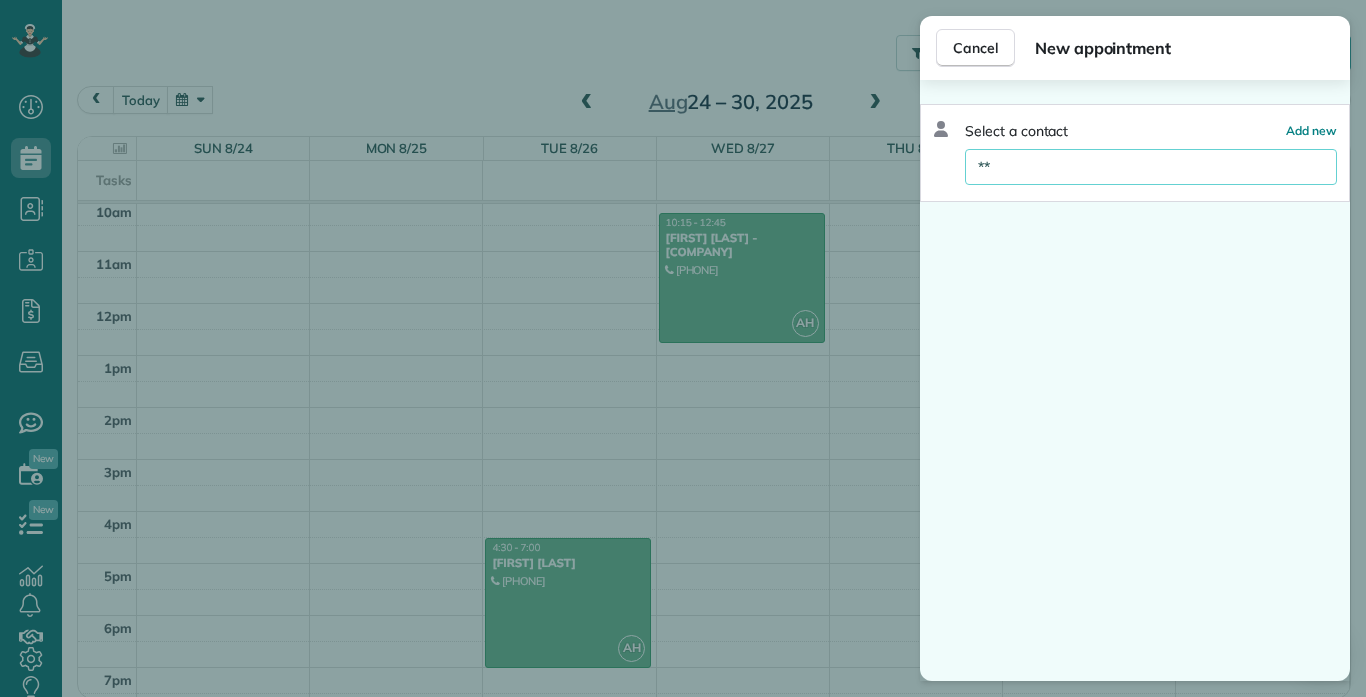 type on "*" 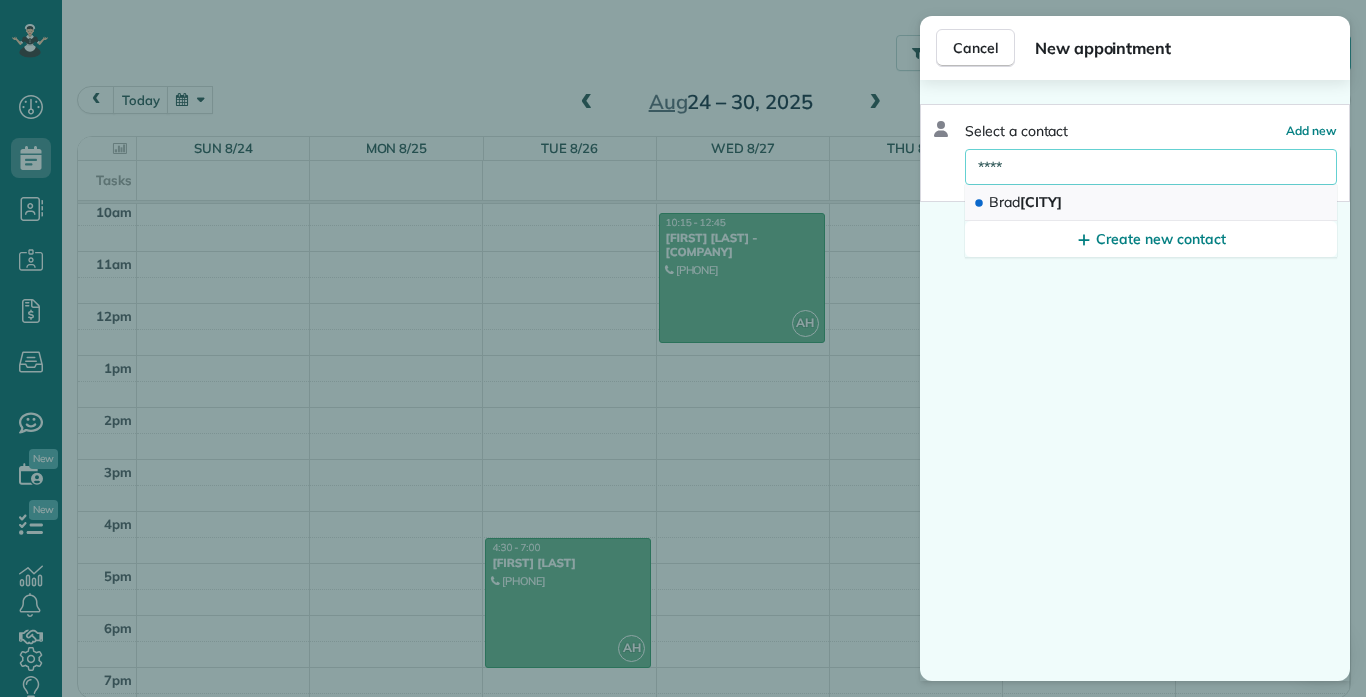 type on "****" 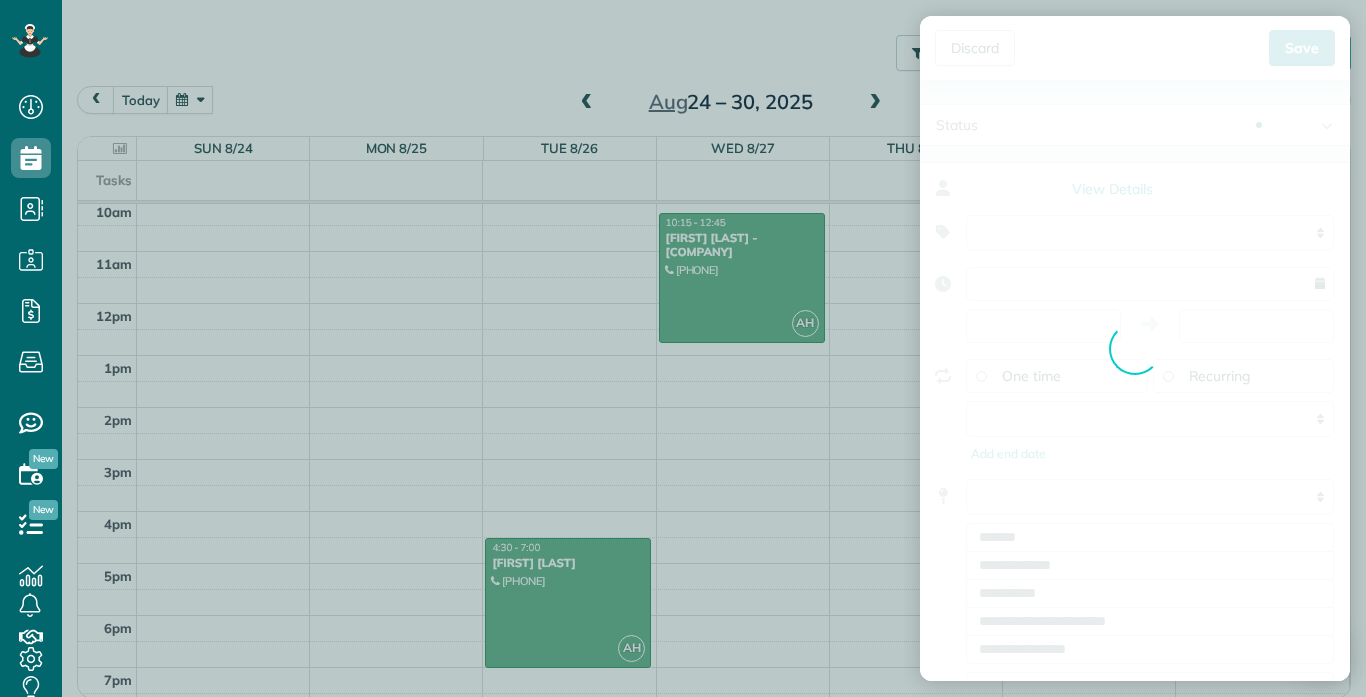 type on "**********" 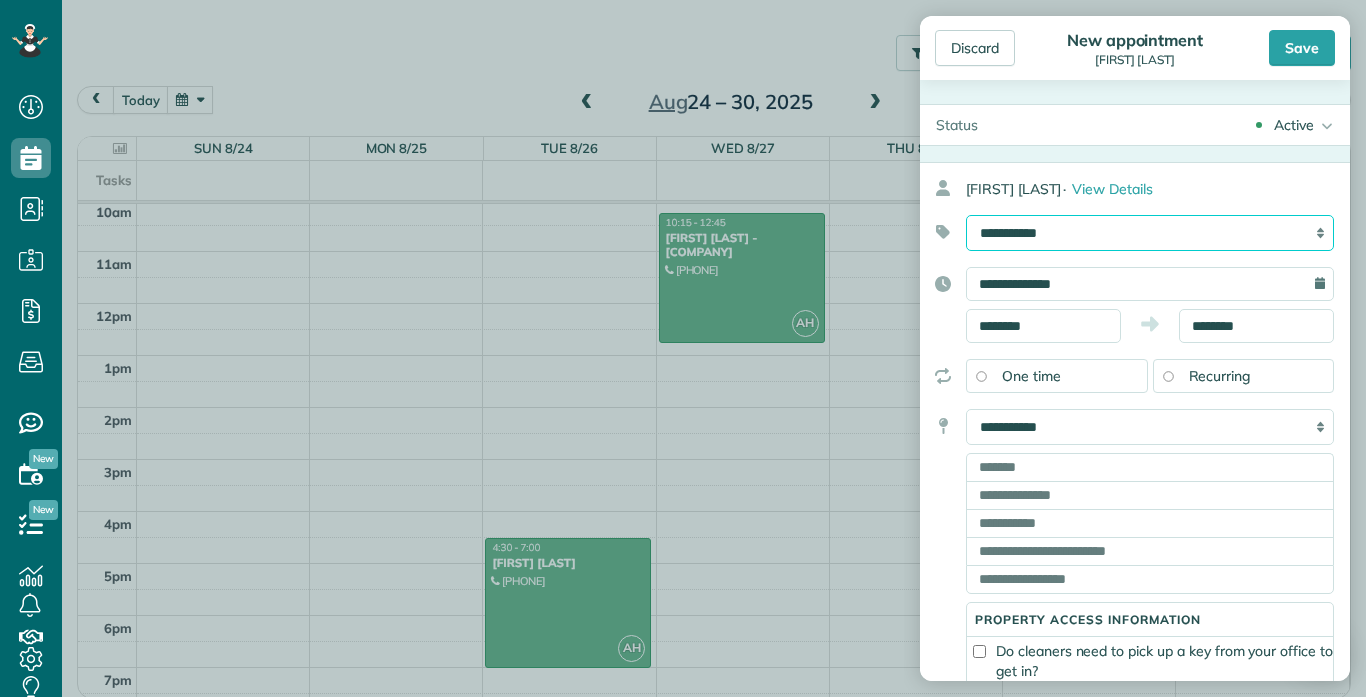 click on "**********" at bounding box center [1150, 233] 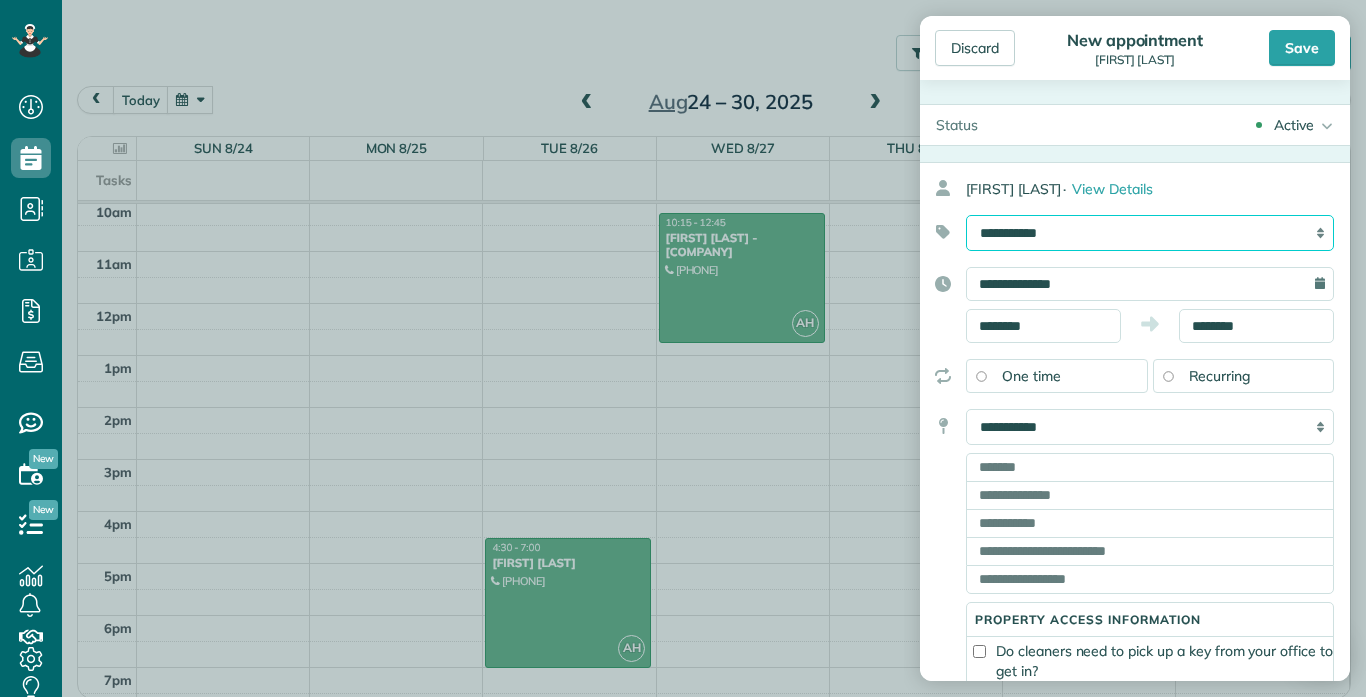 select on "******" 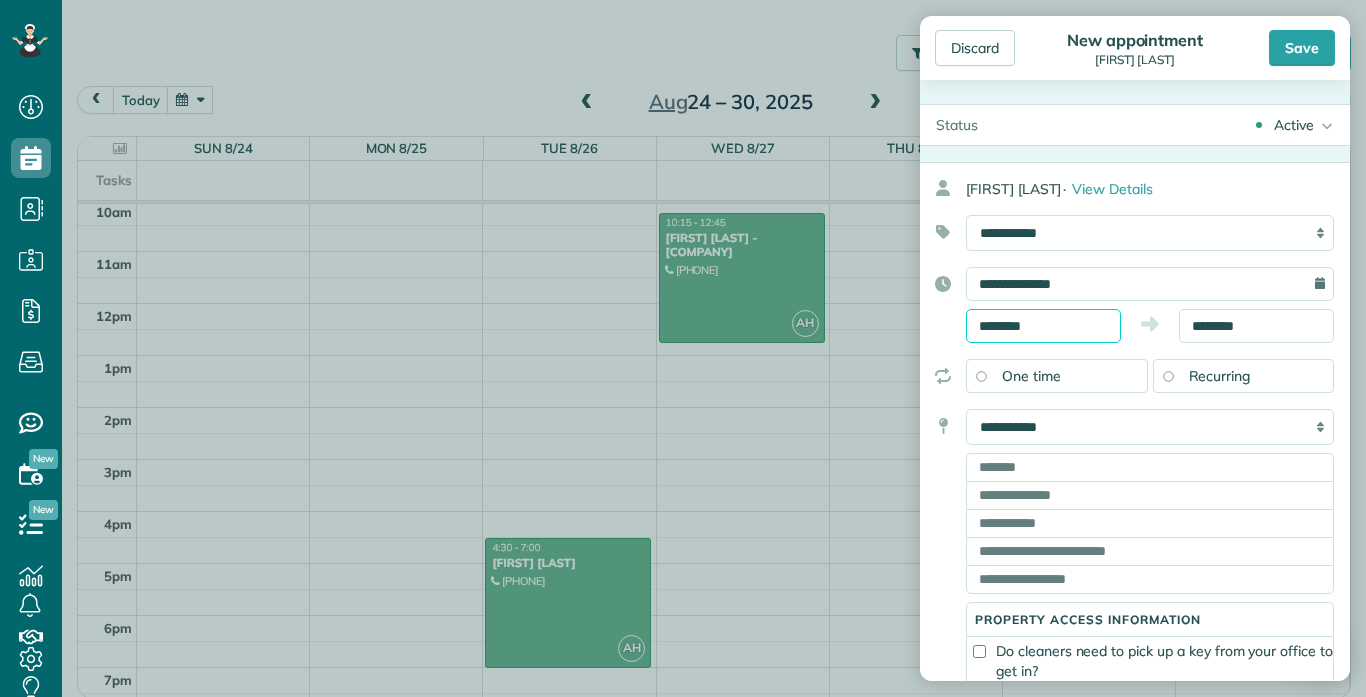 click on "********" at bounding box center [1043, 326] 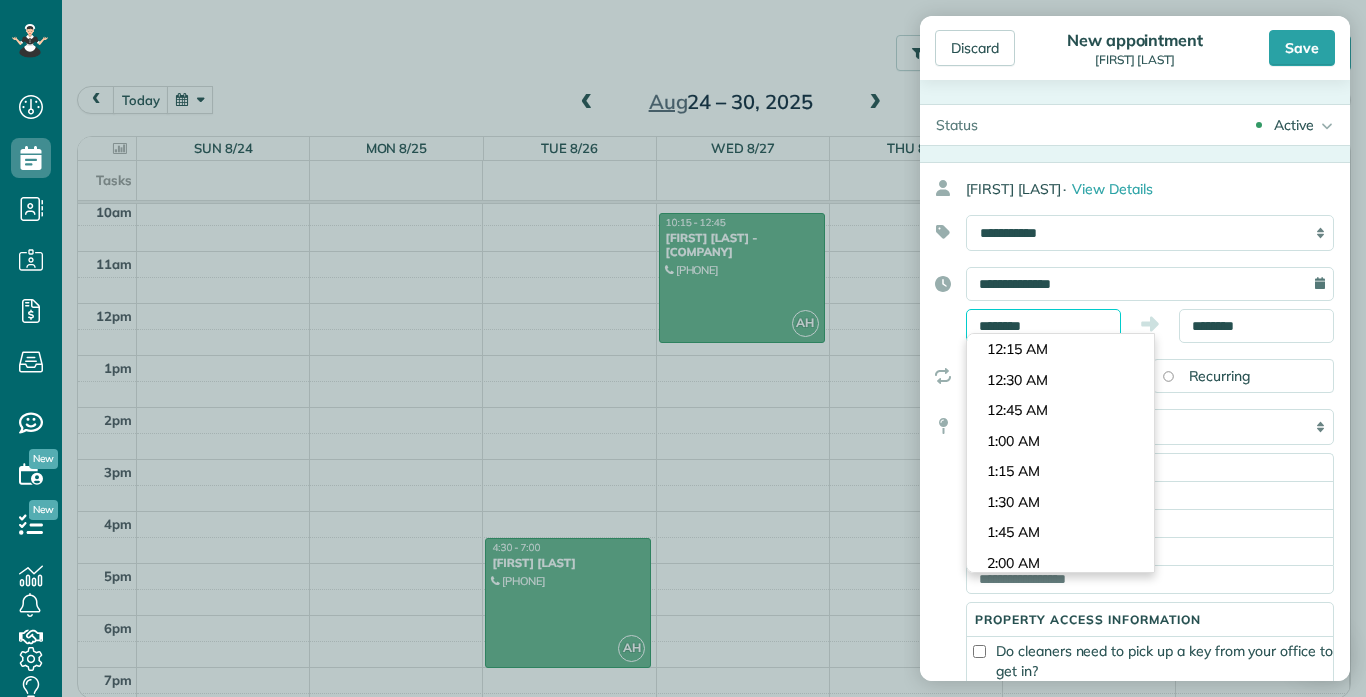 scroll, scrollTop: 1190, scrollLeft: 0, axis: vertical 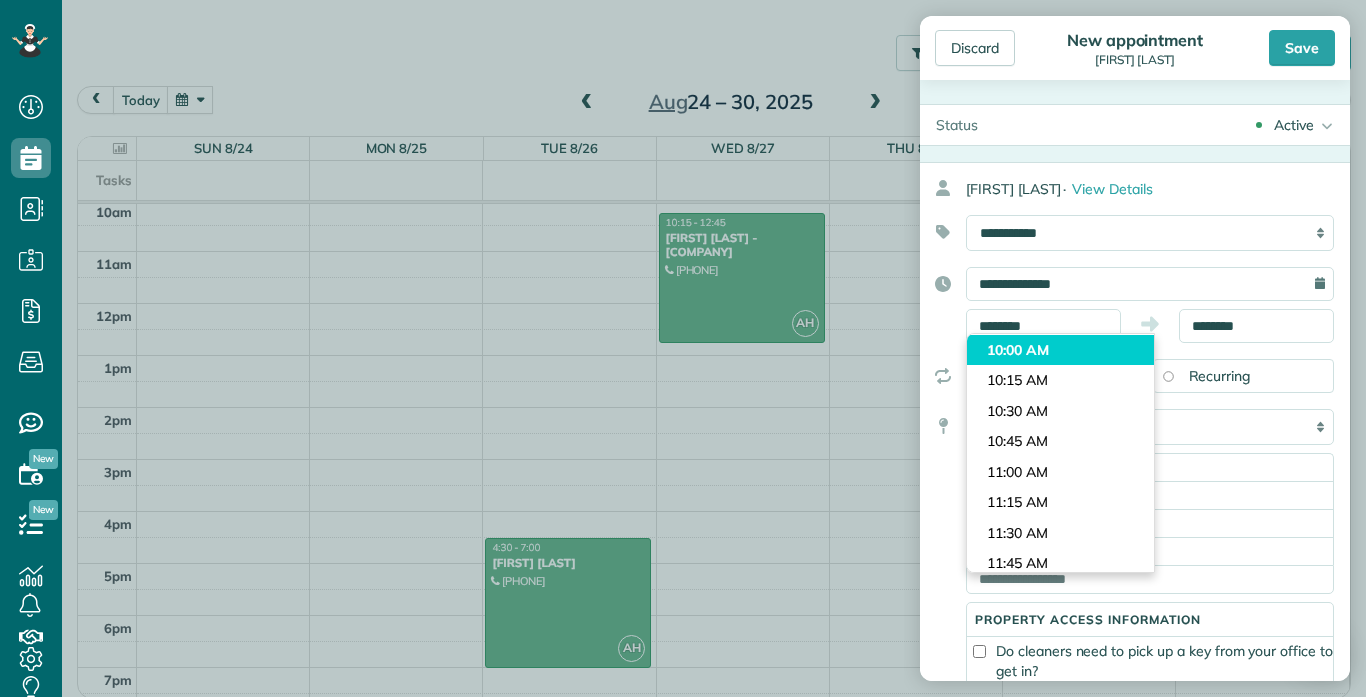 click on "Dashboard
Scheduling
Calendar View
List View
Dispatch View - Weekly scheduling (Beta)" at bounding box center [683, 348] 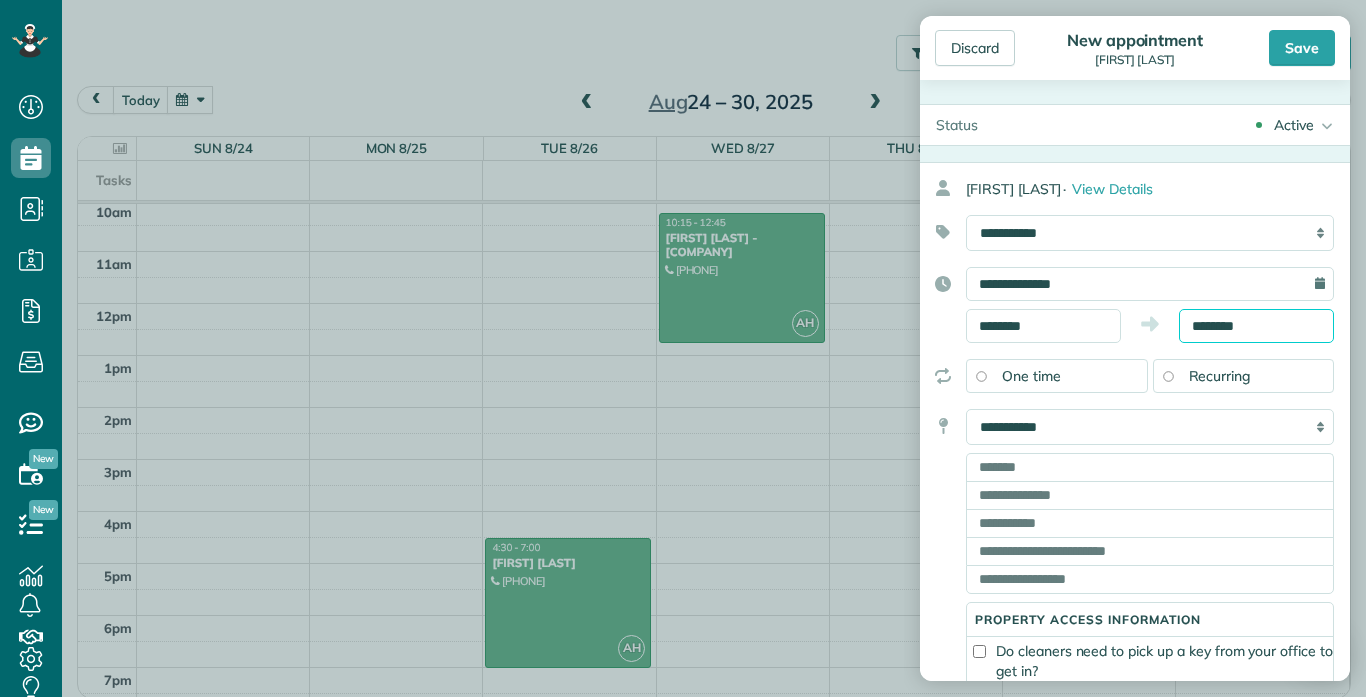 click on "********" at bounding box center (1256, 326) 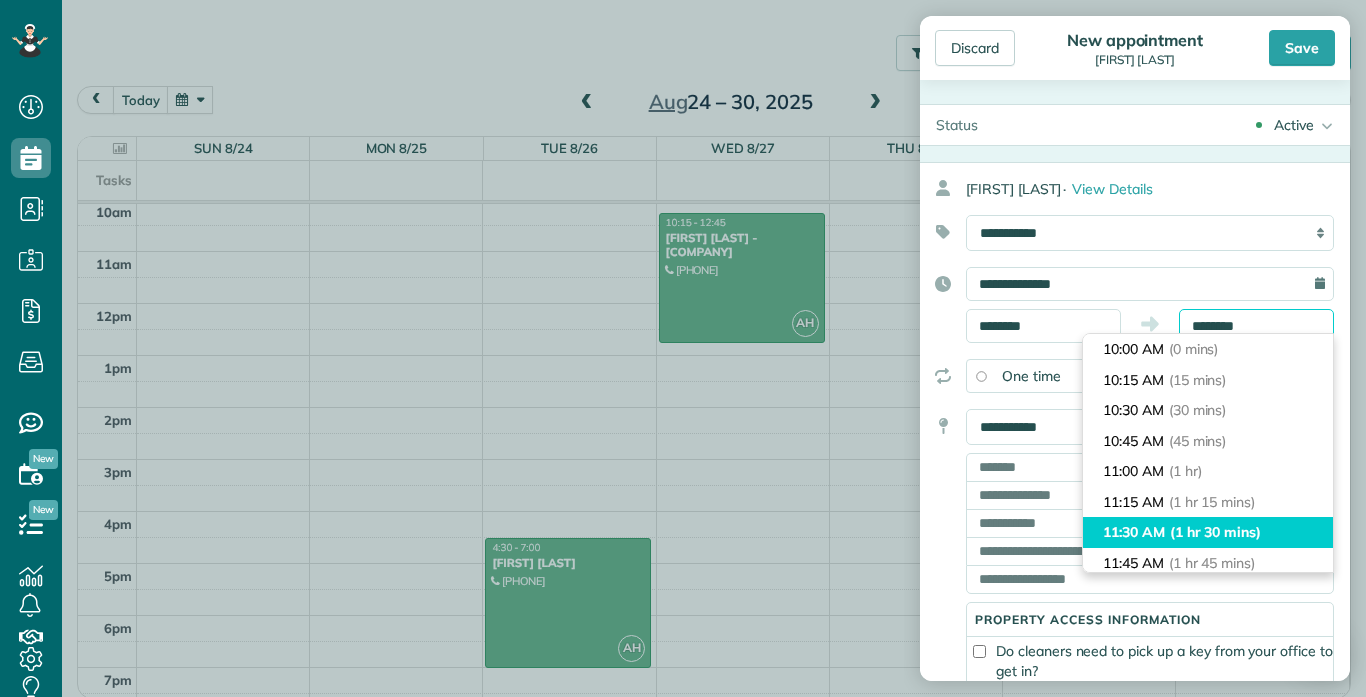 scroll, scrollTop: 30, scrollLeft: 0, axis: vertical 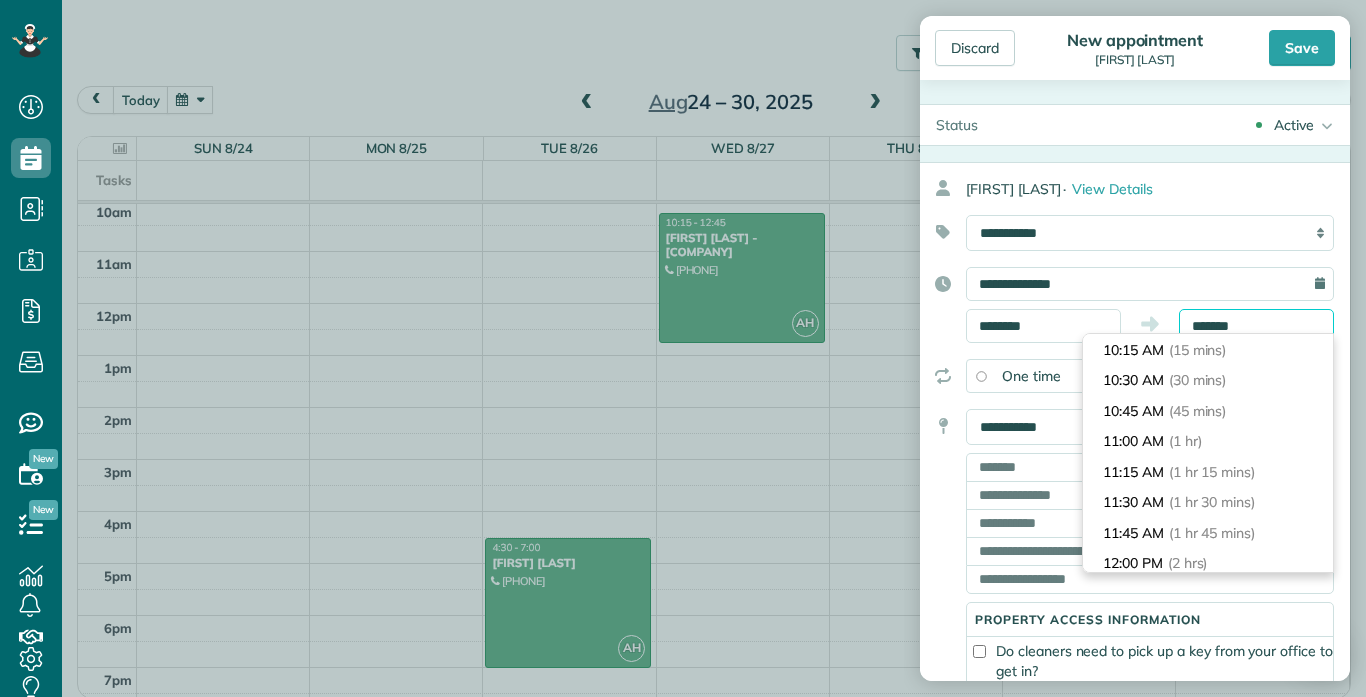 click on "*******" at bounding box center [1256, 326] 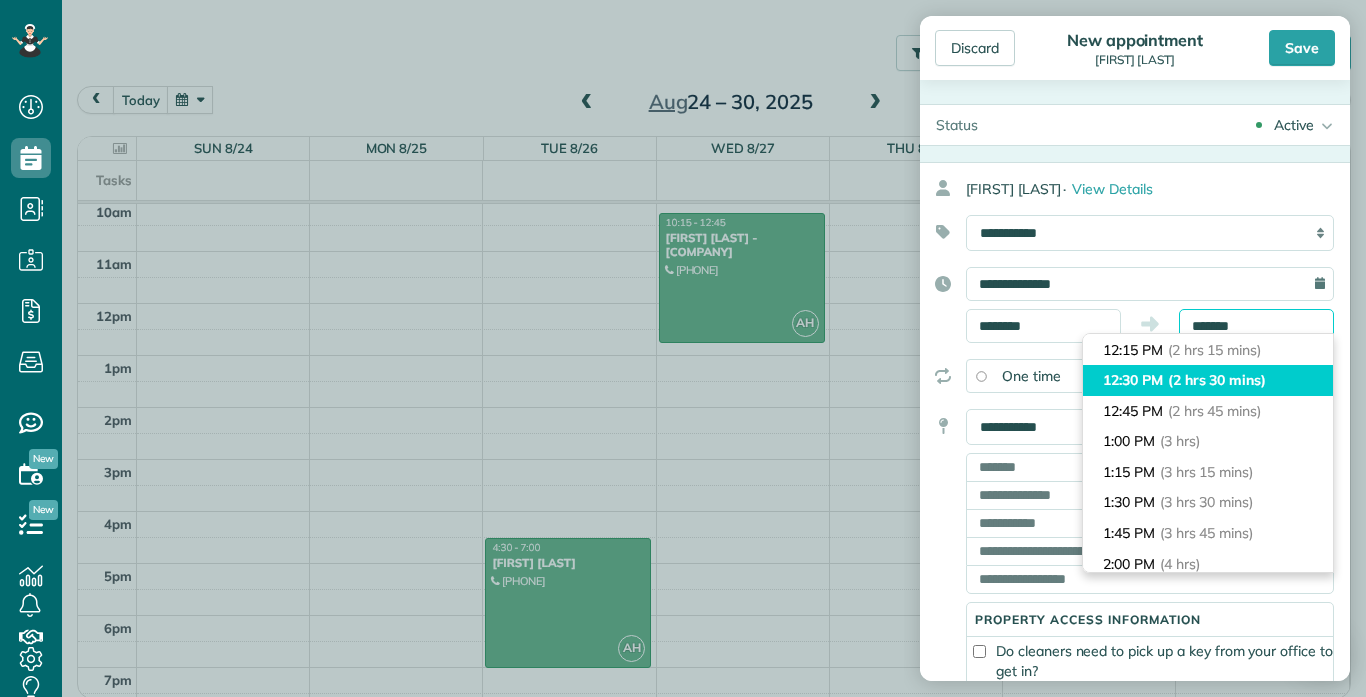 type on "********" 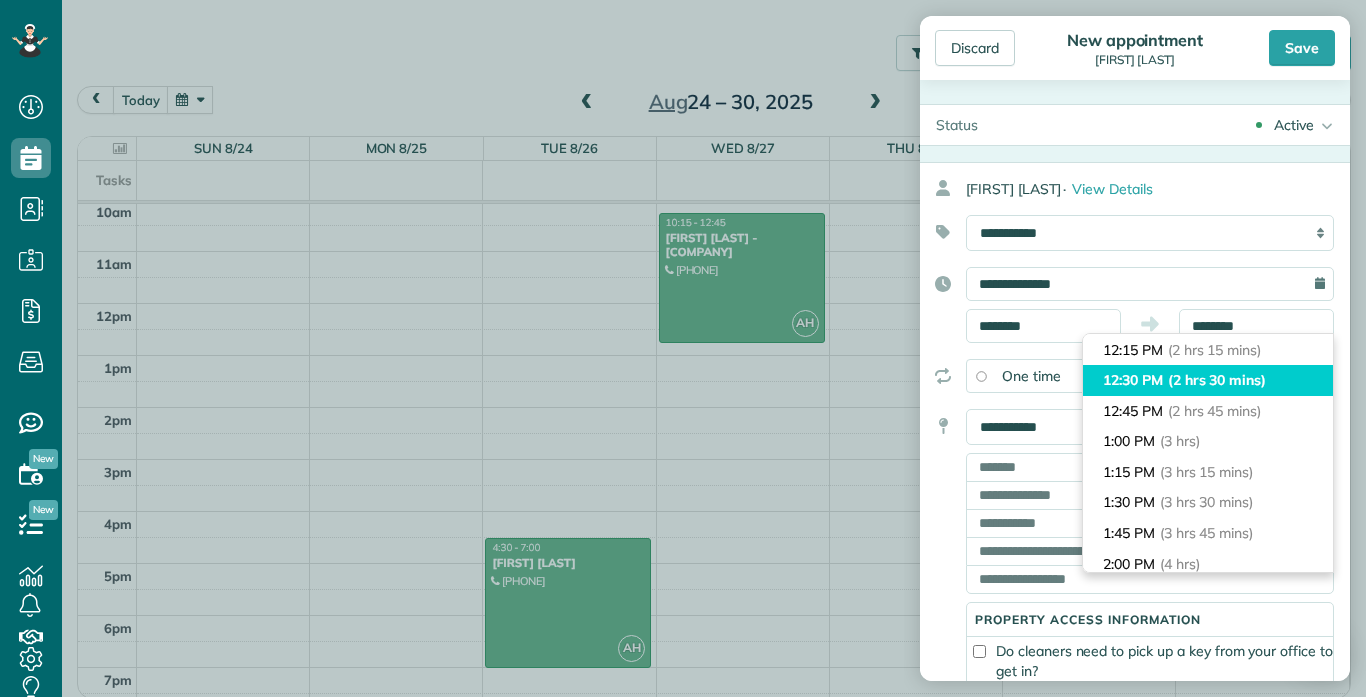 click on "(2 hrs 30 mins)" at bounding box center (1217, 380) 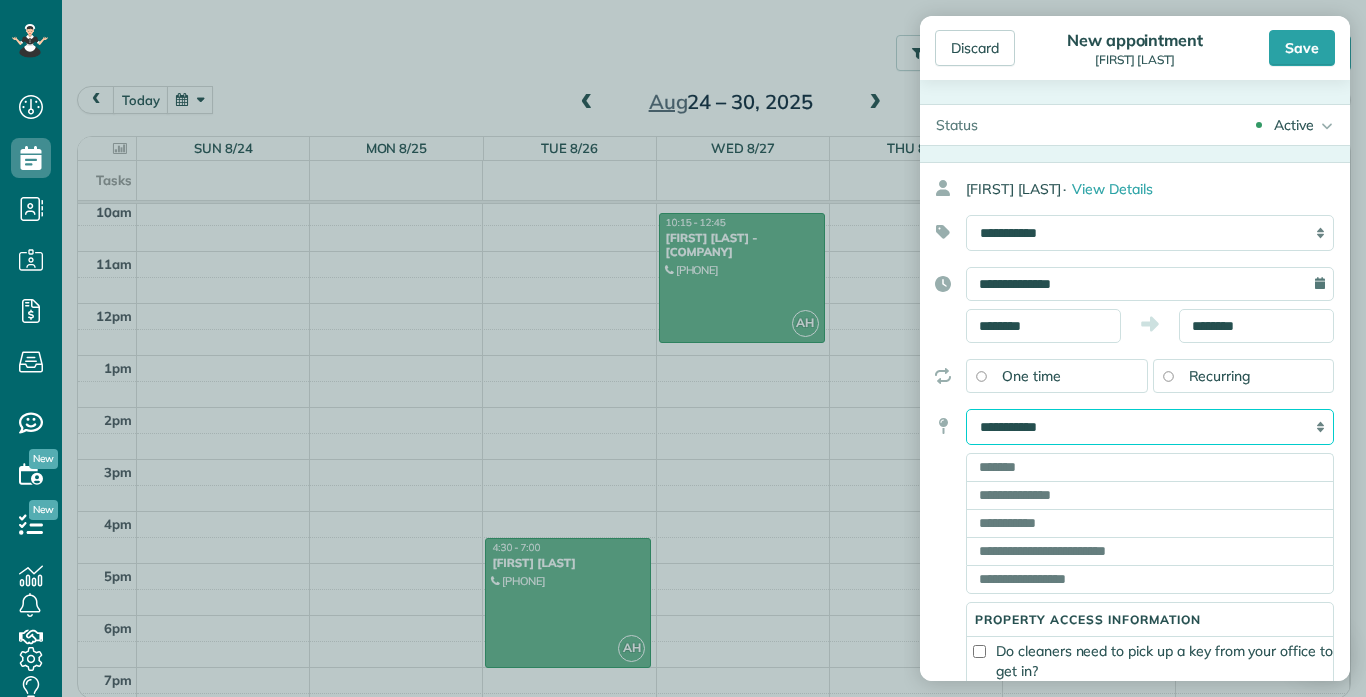 click on "**********" at bounding box center [1150, 427] 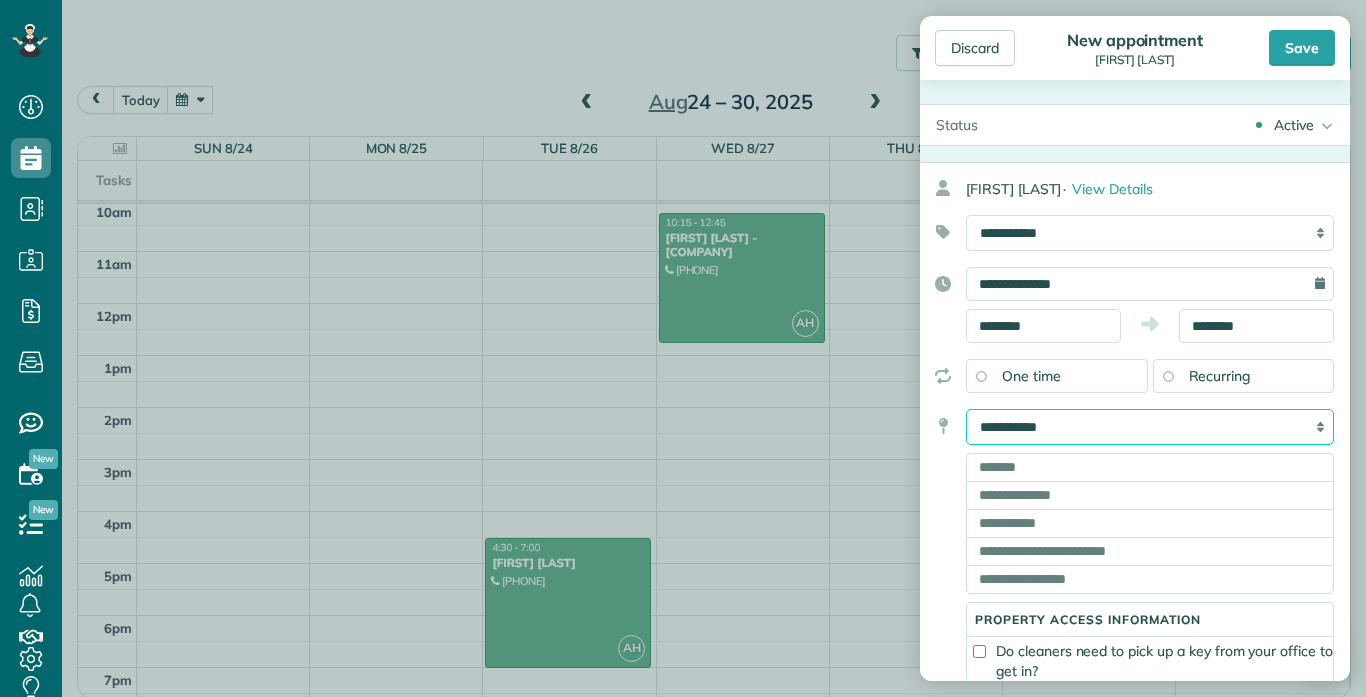select on "*******" 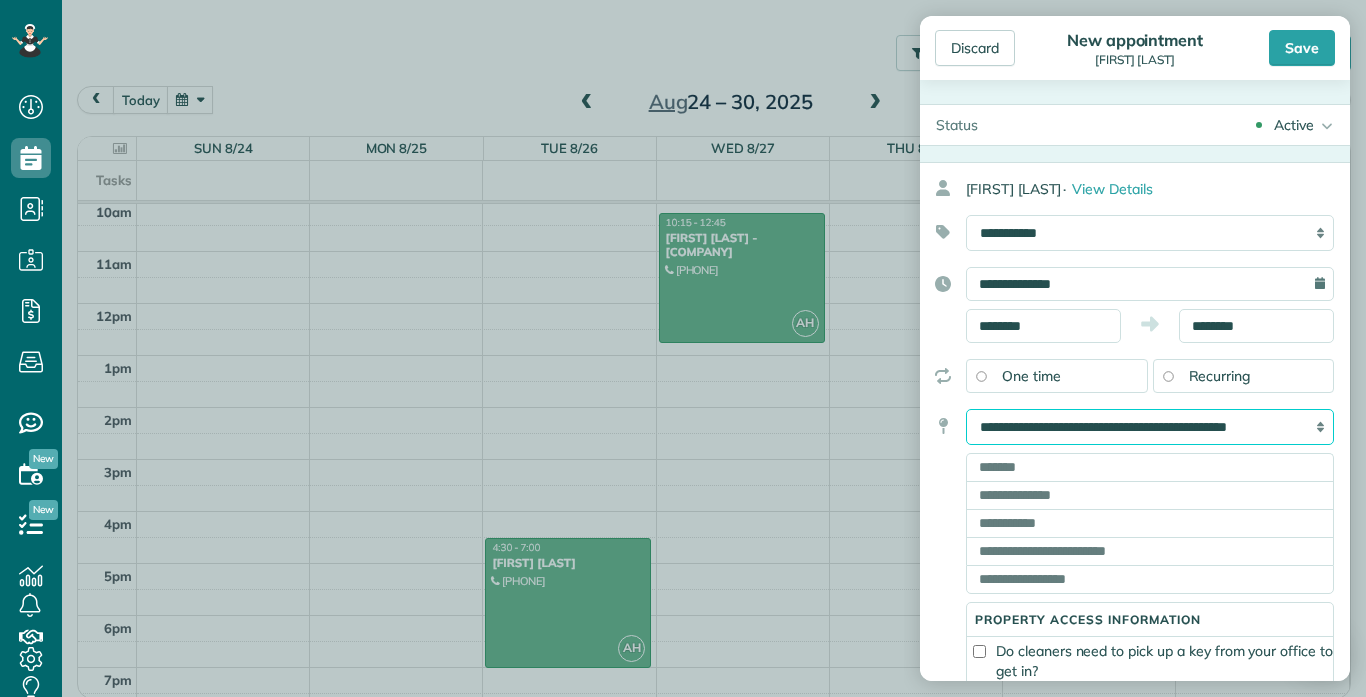 click on "**********" at bounding box center (1150, 427) 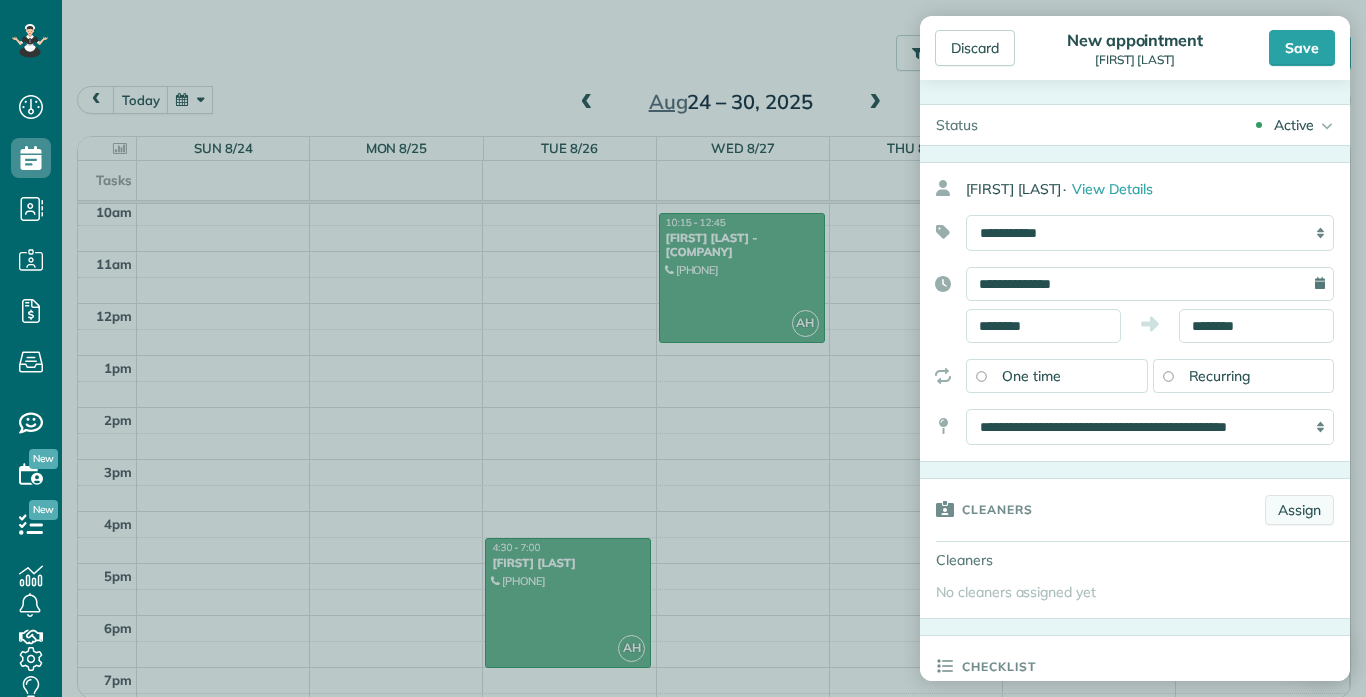 click on "Assign" at bounding box center (1299, 510) 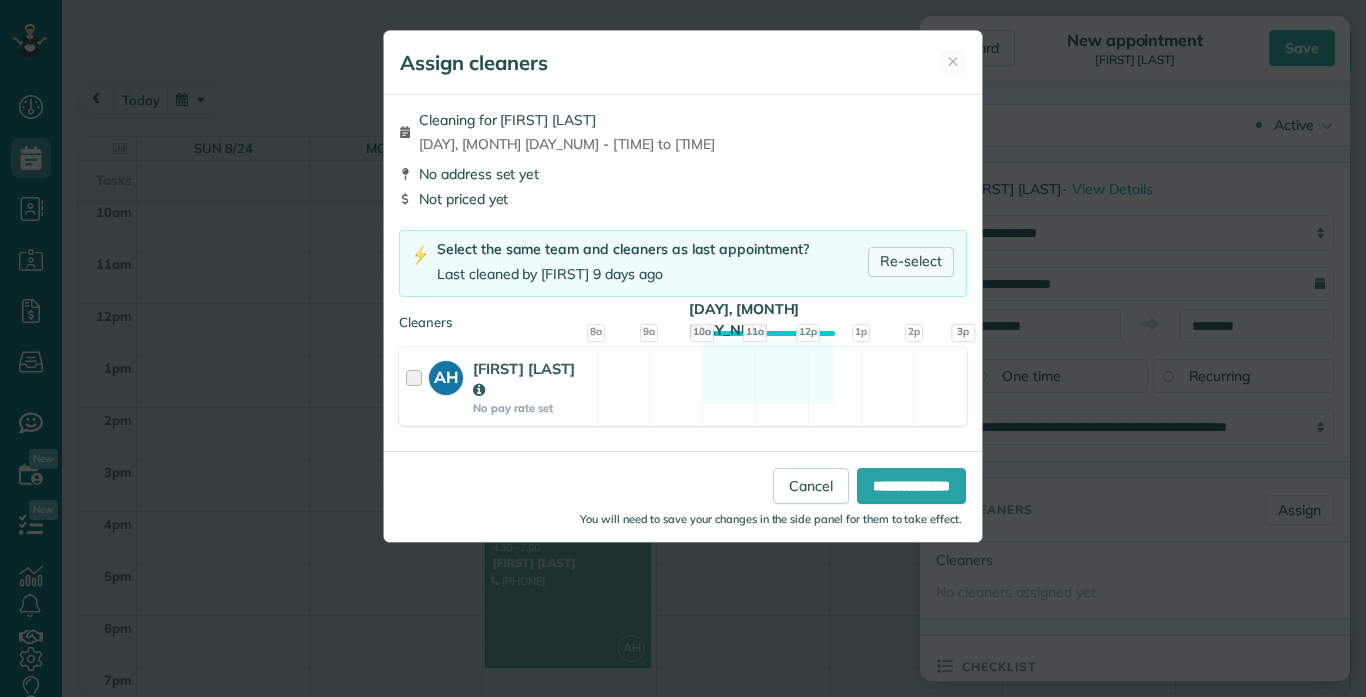 click on "Re-select" at bounding box center [911, 262] 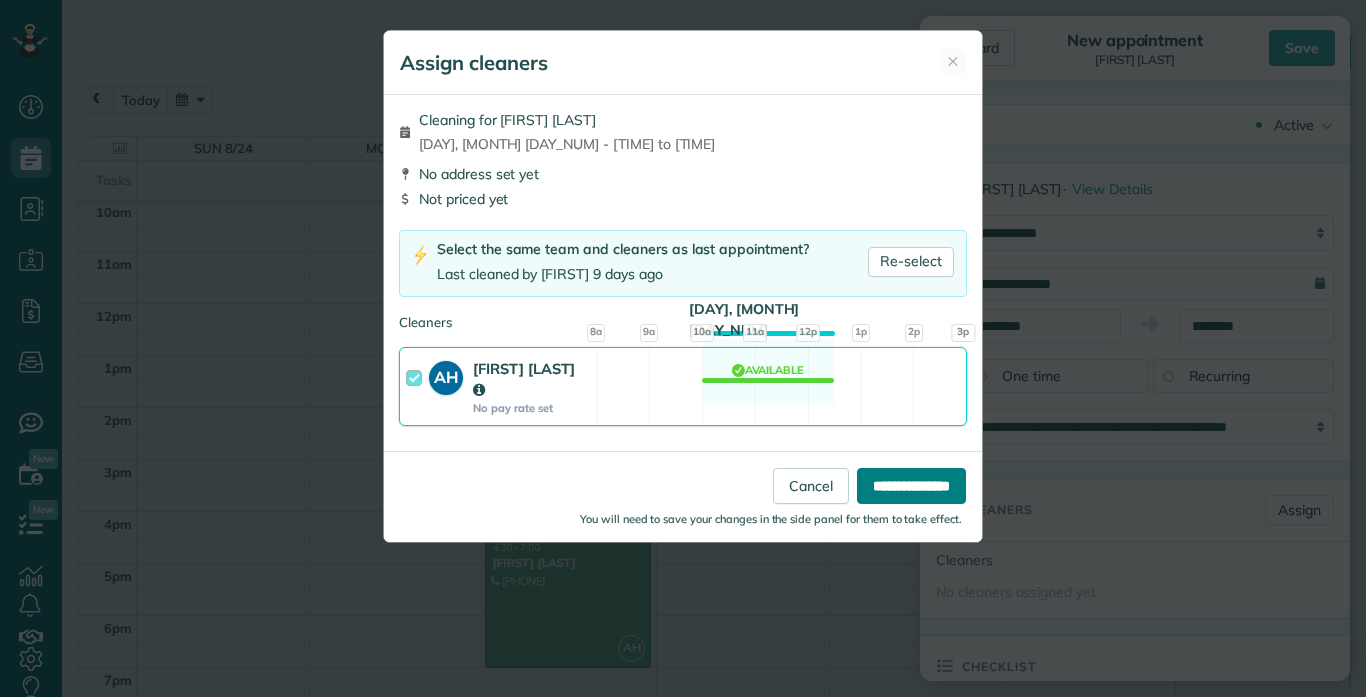 click on "**********" at bounding box center (911, 486) 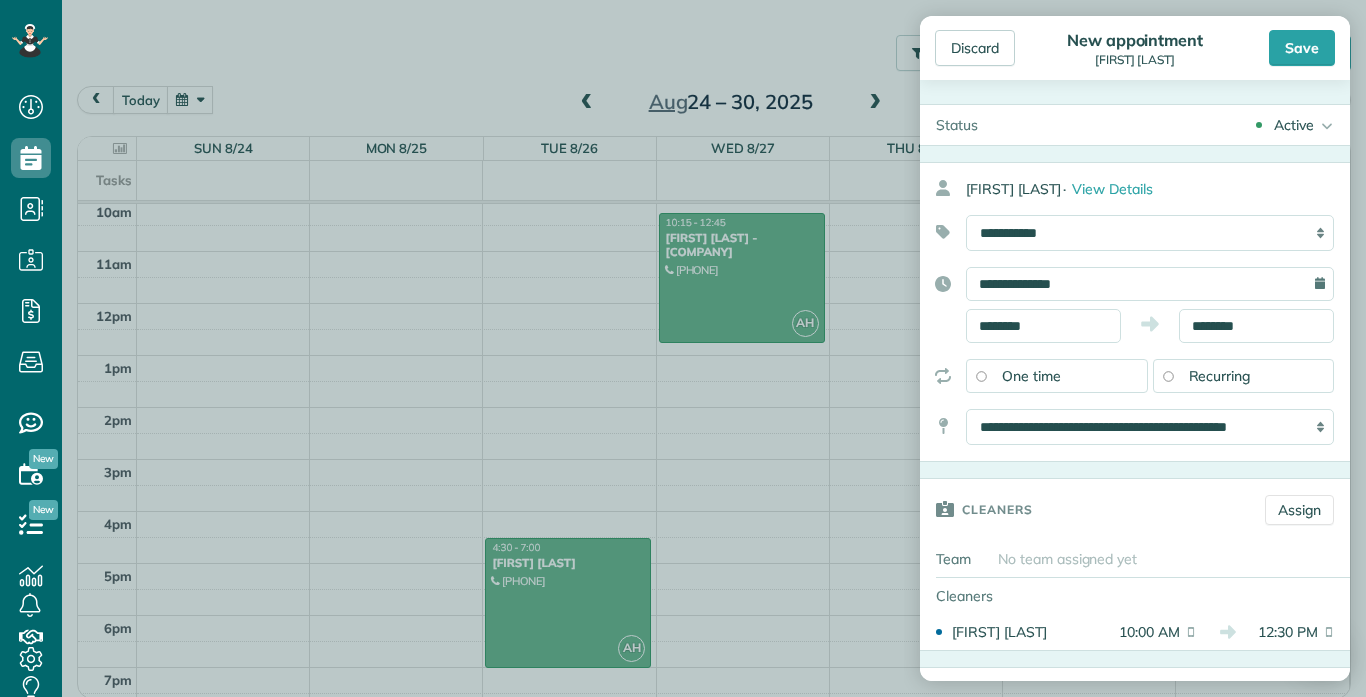 click 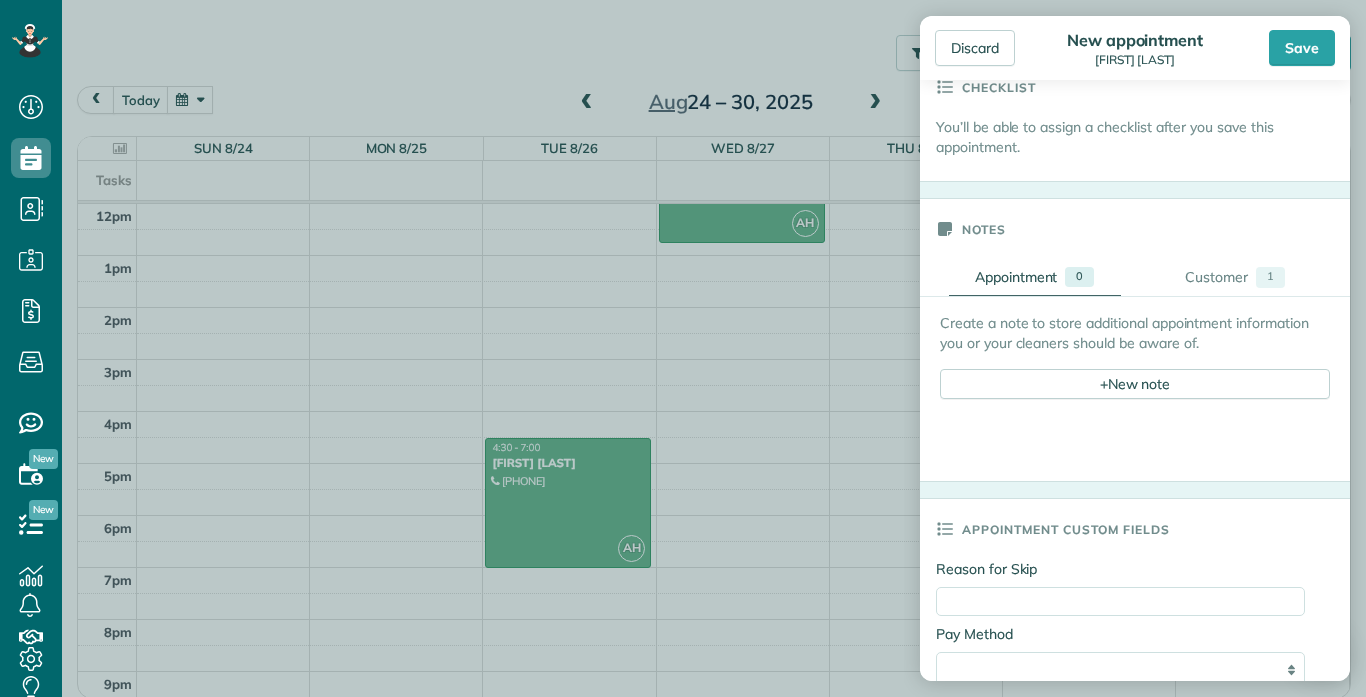 scroll, scrollTop: 614, scrollLeft: 0, axis: vertical 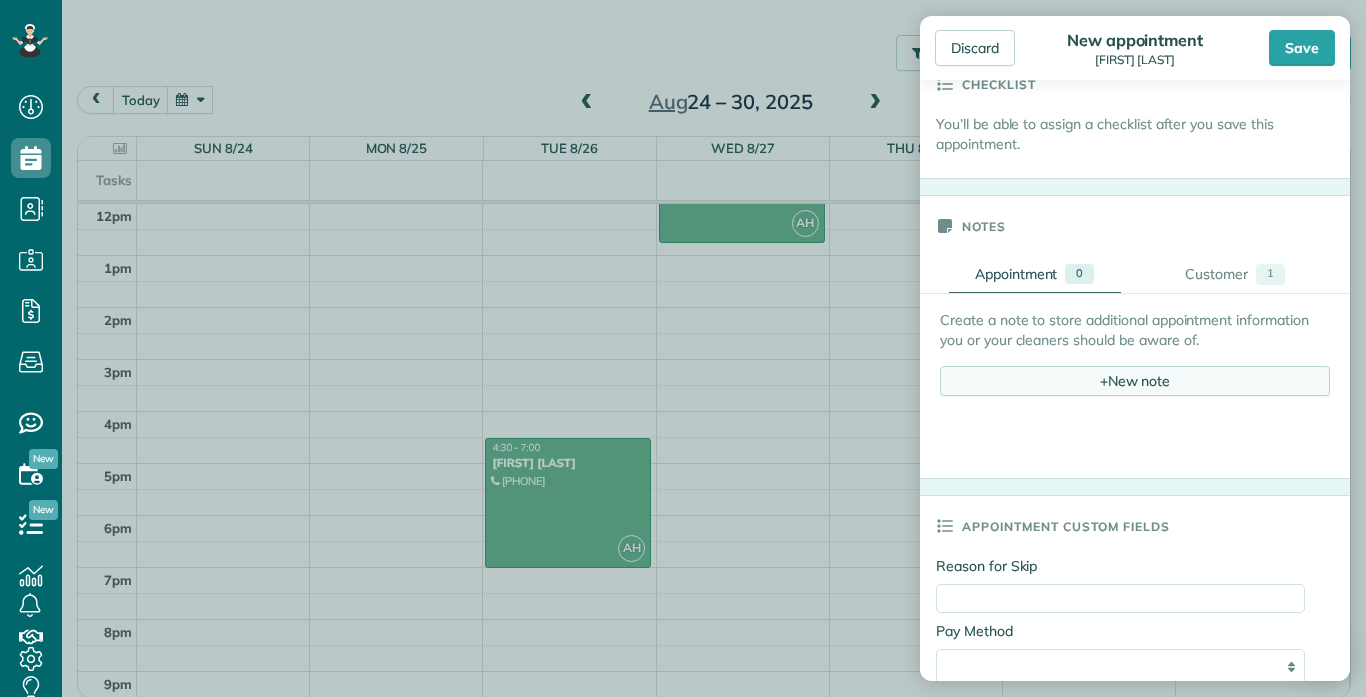 click on "+ New note" at bounding box center [1135, 381] 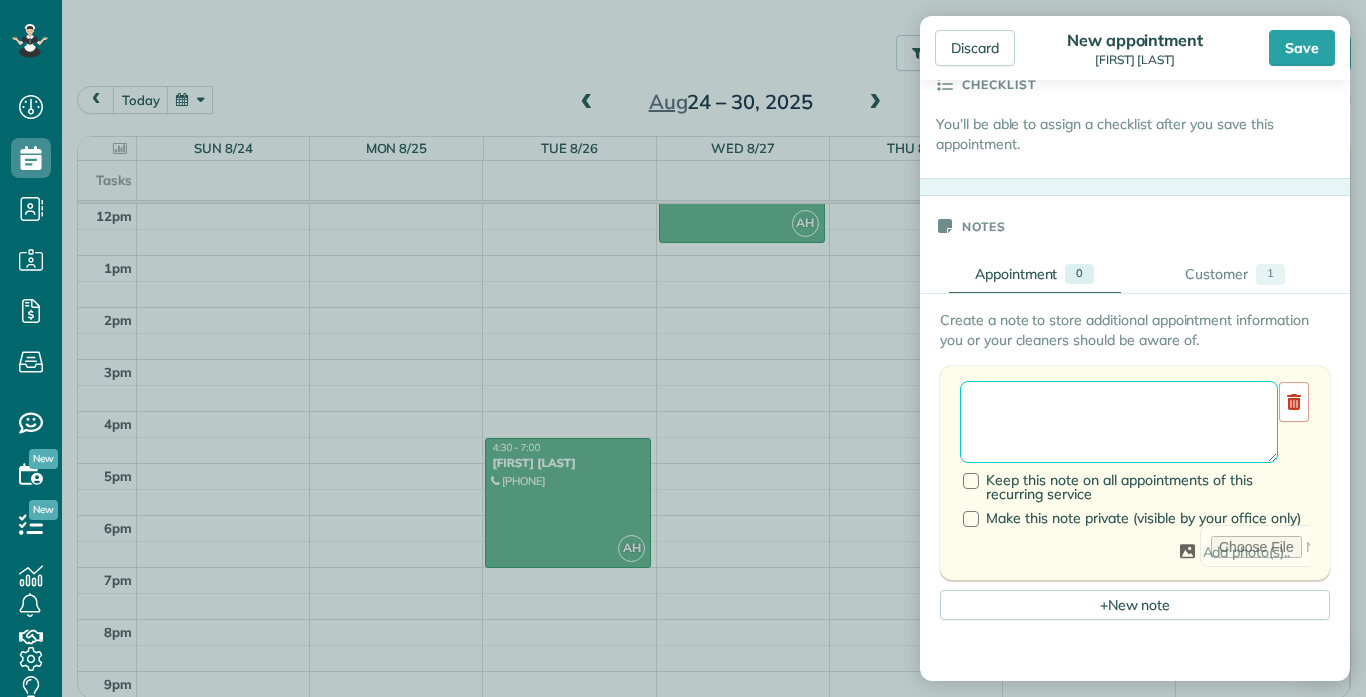 click at bounding box center [1119, 422] 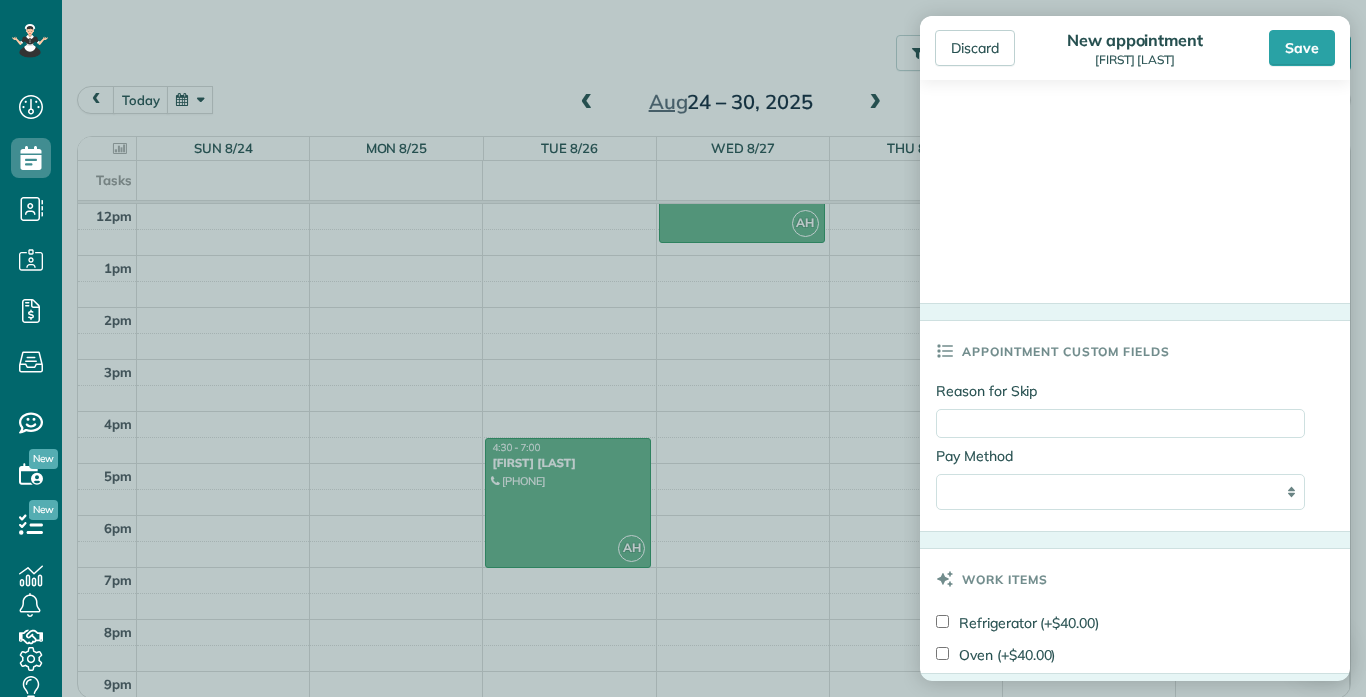 scroll, scrollTop: 1510, scrollLeft: 0, axis: vertical 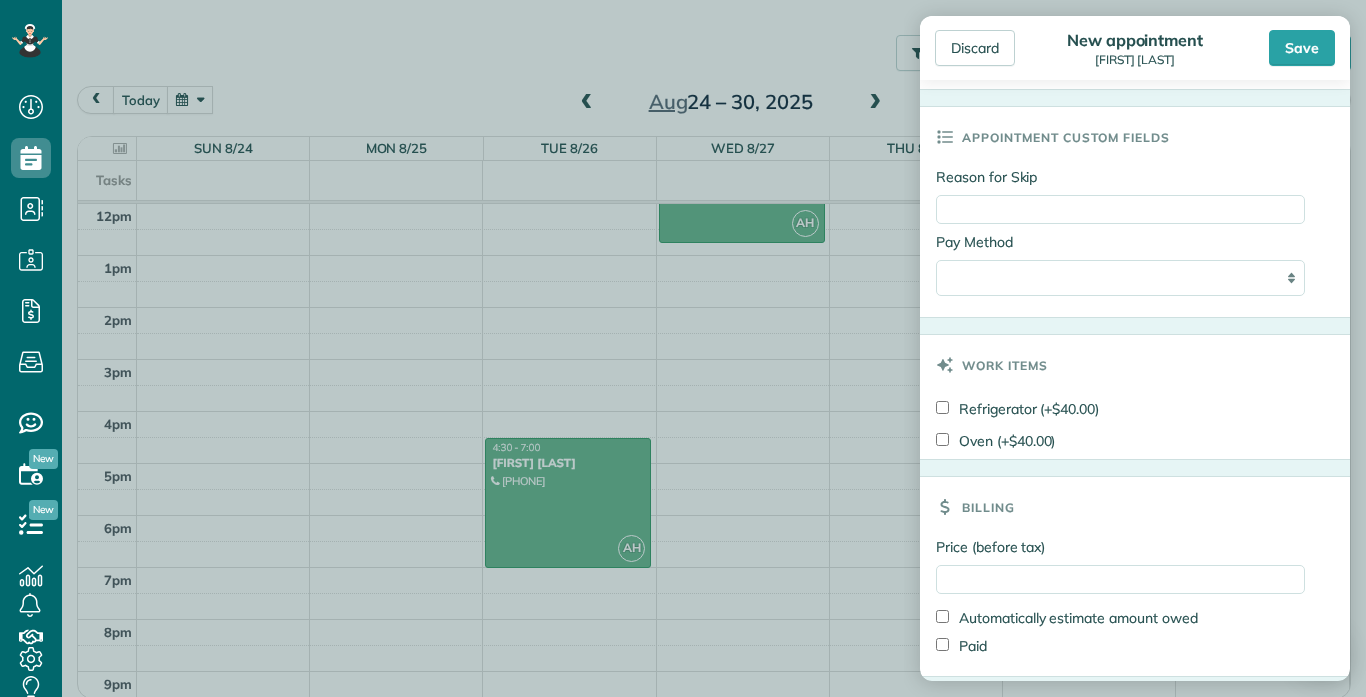 type on "**********" 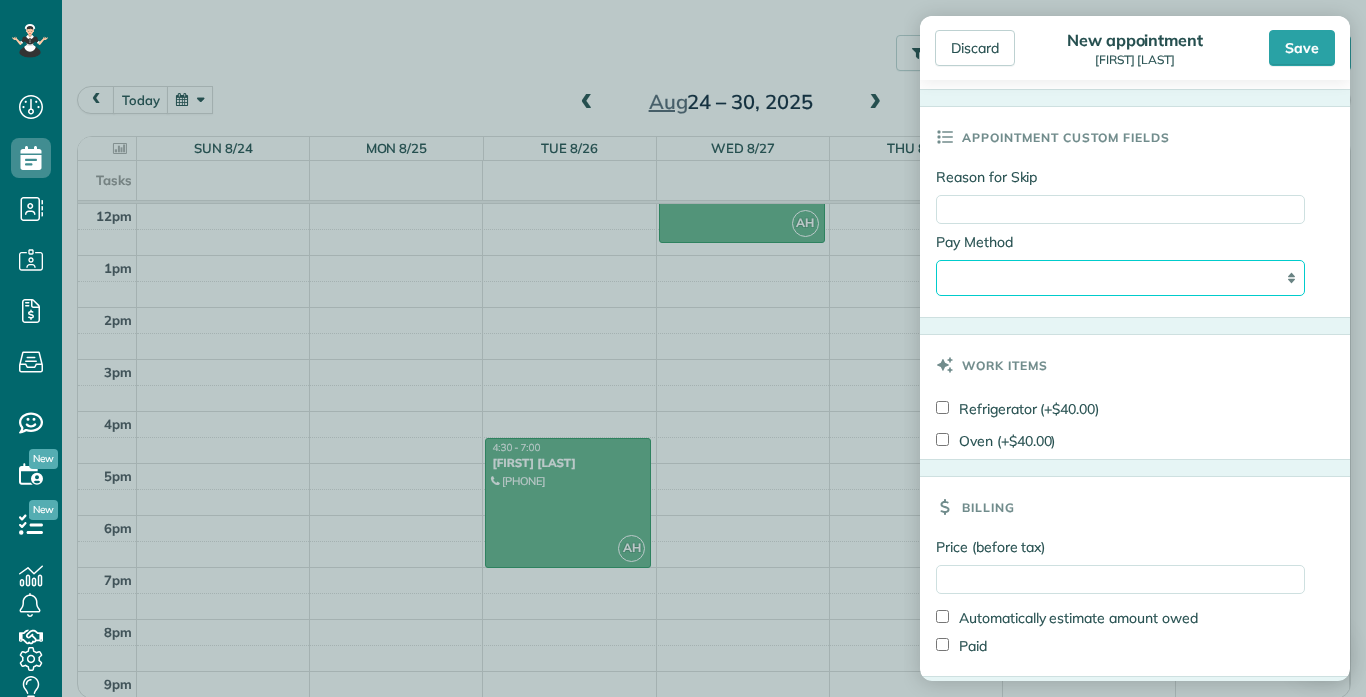 click on "**********" at bounding box center [1120, 278] 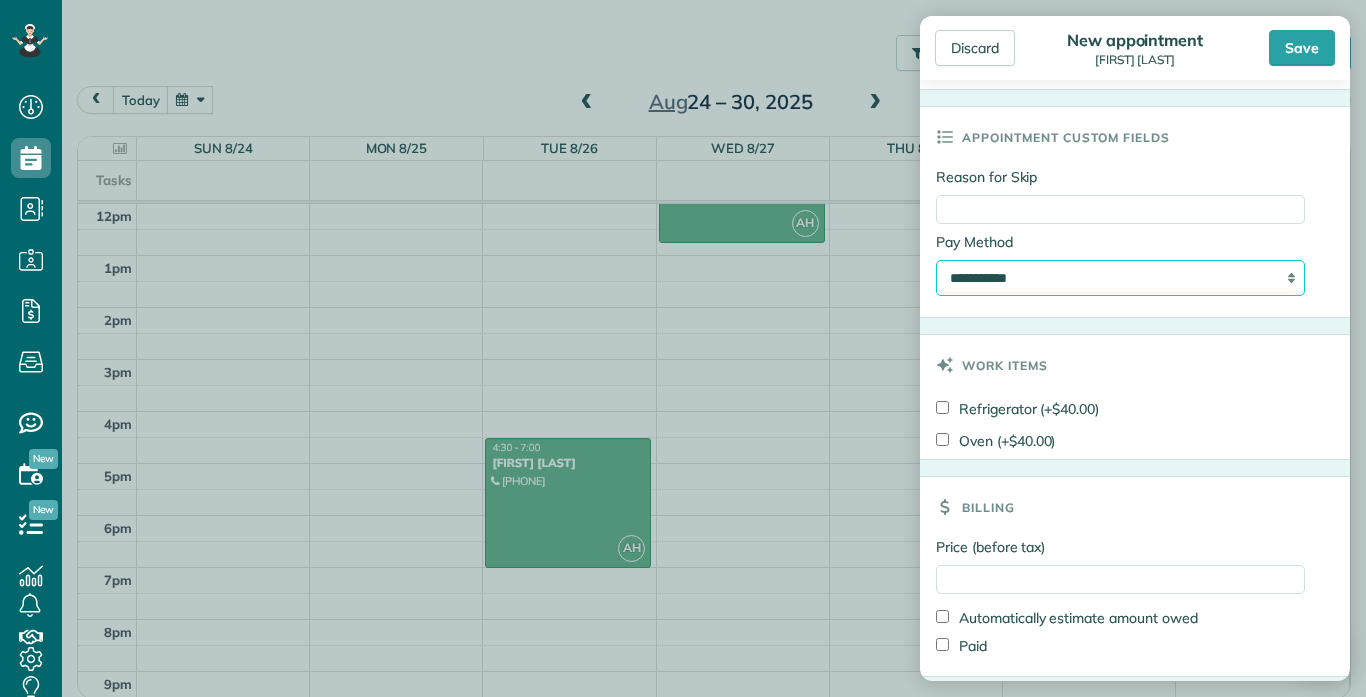 click on "**********" at bounding box center (1120, 278) 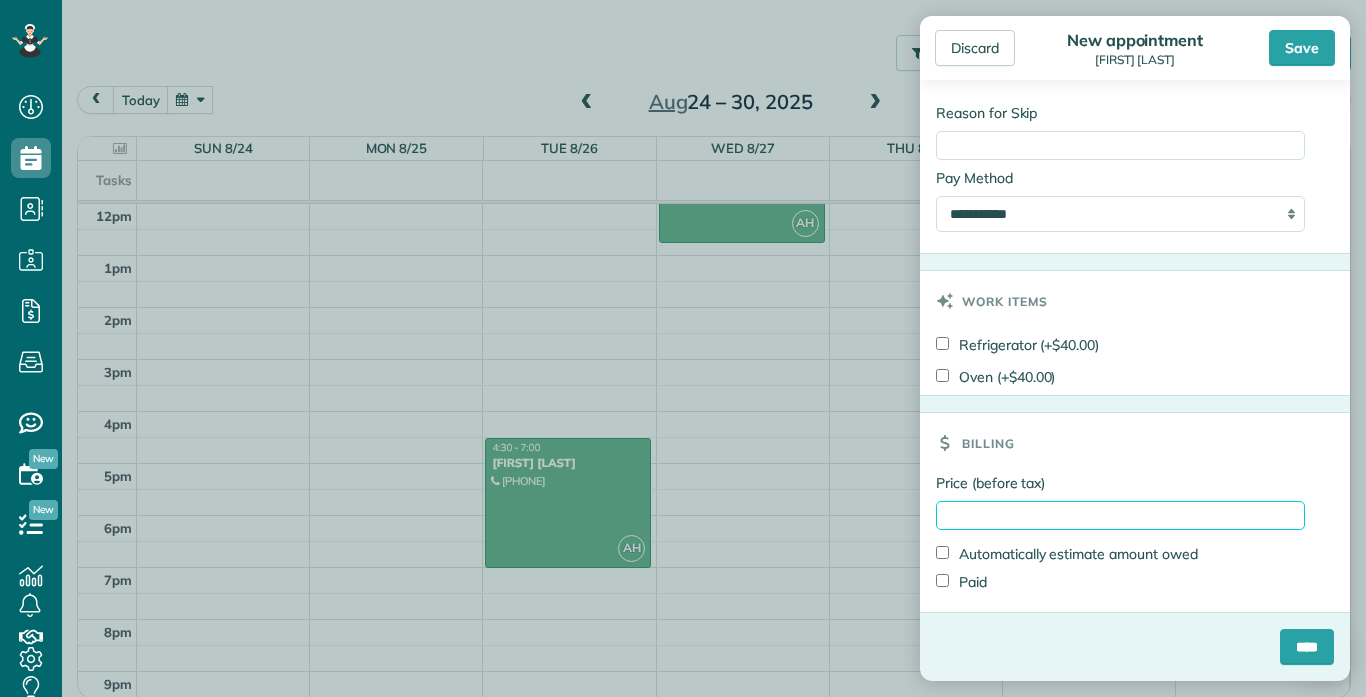 click on "Price (before tax)" at bounding box center [1120, 515] 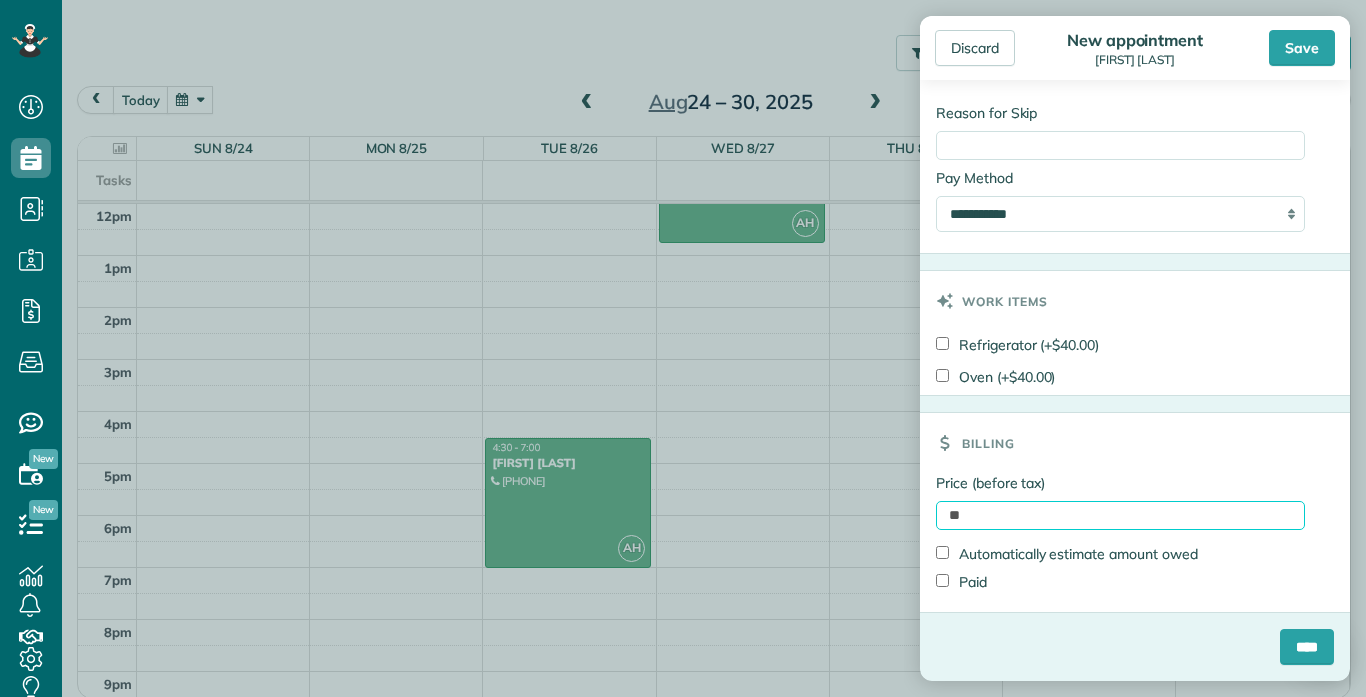 type on "*" 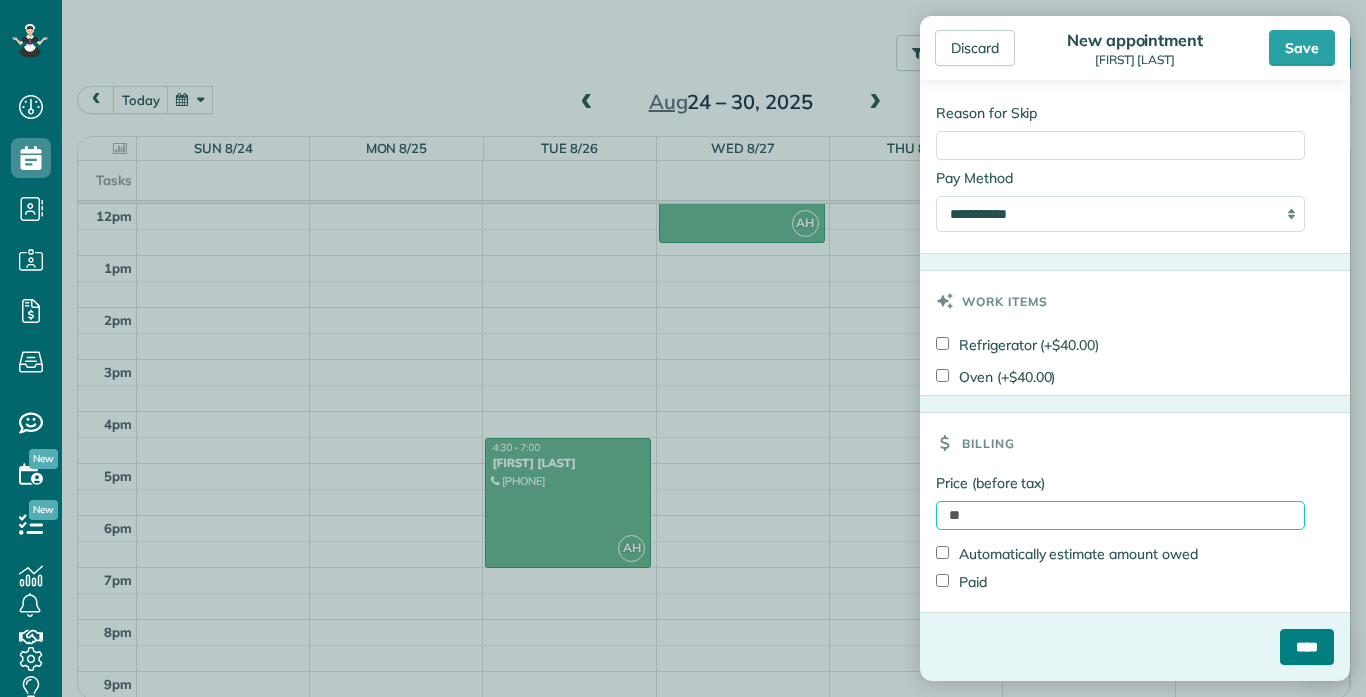 type on "**" 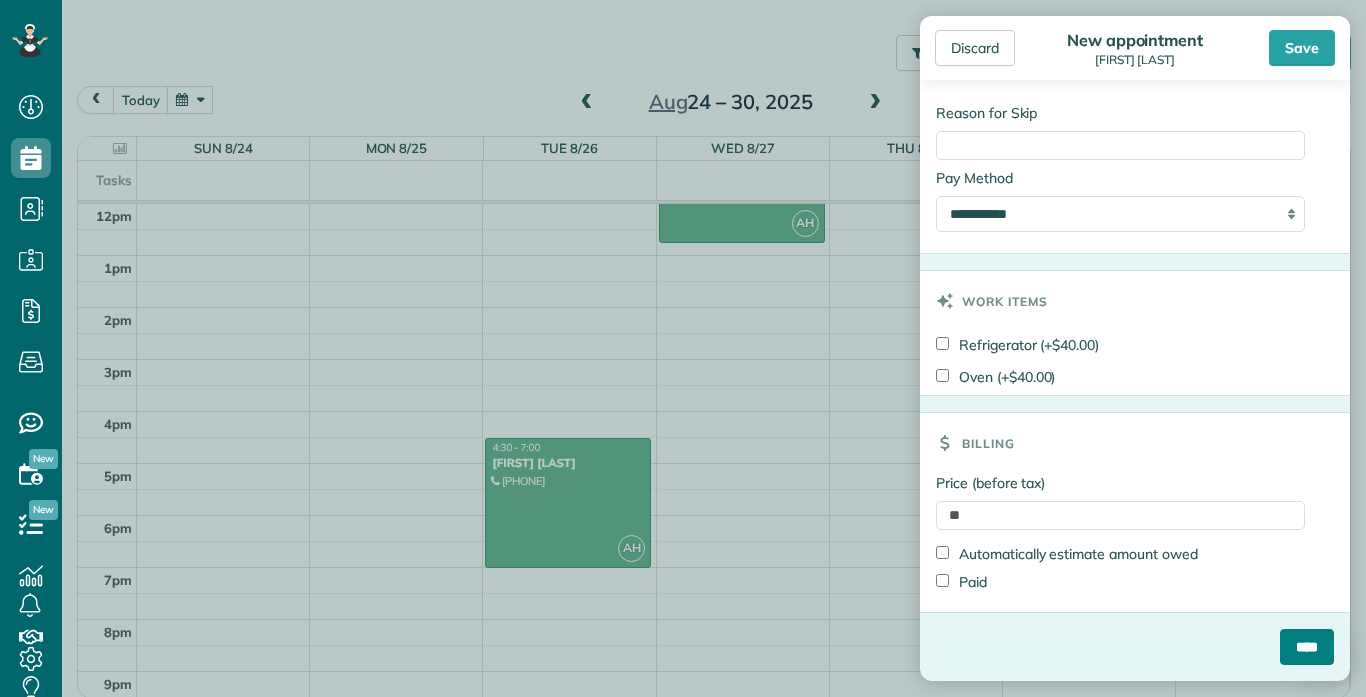 click on "****" at bounding box center [1307, 647] 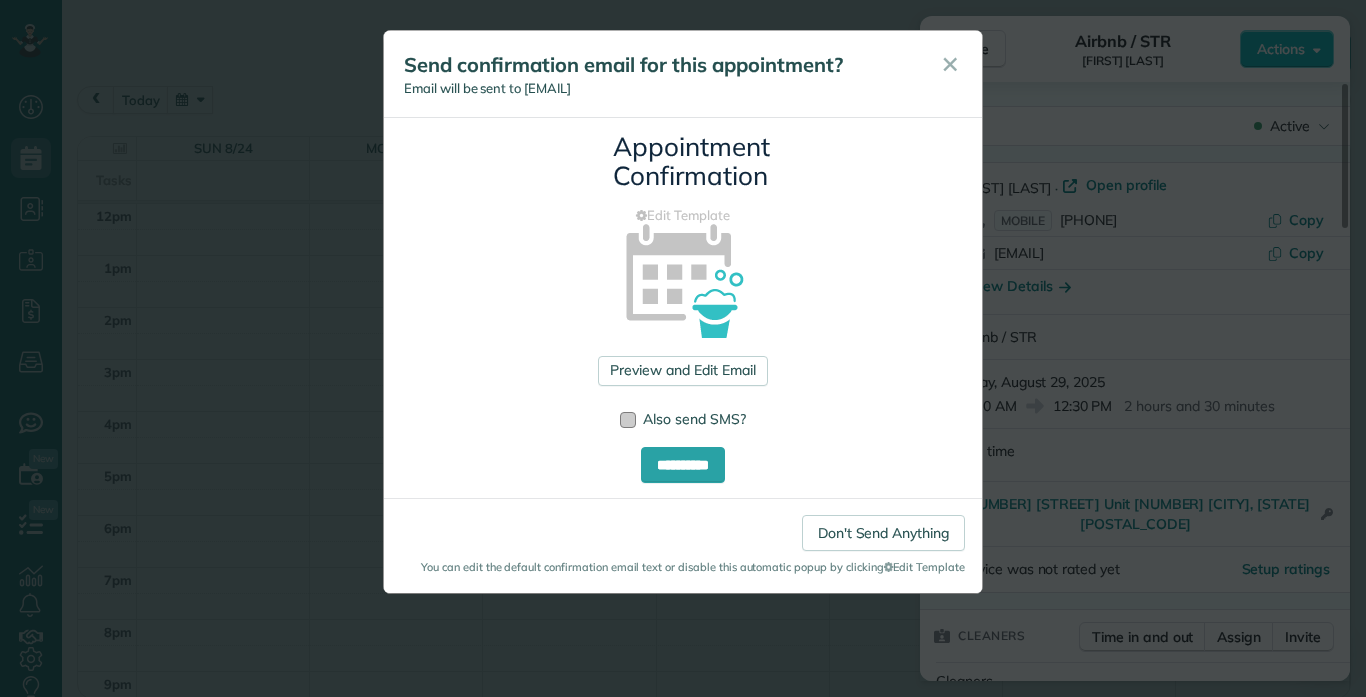 click at bounding box center [628, 420] 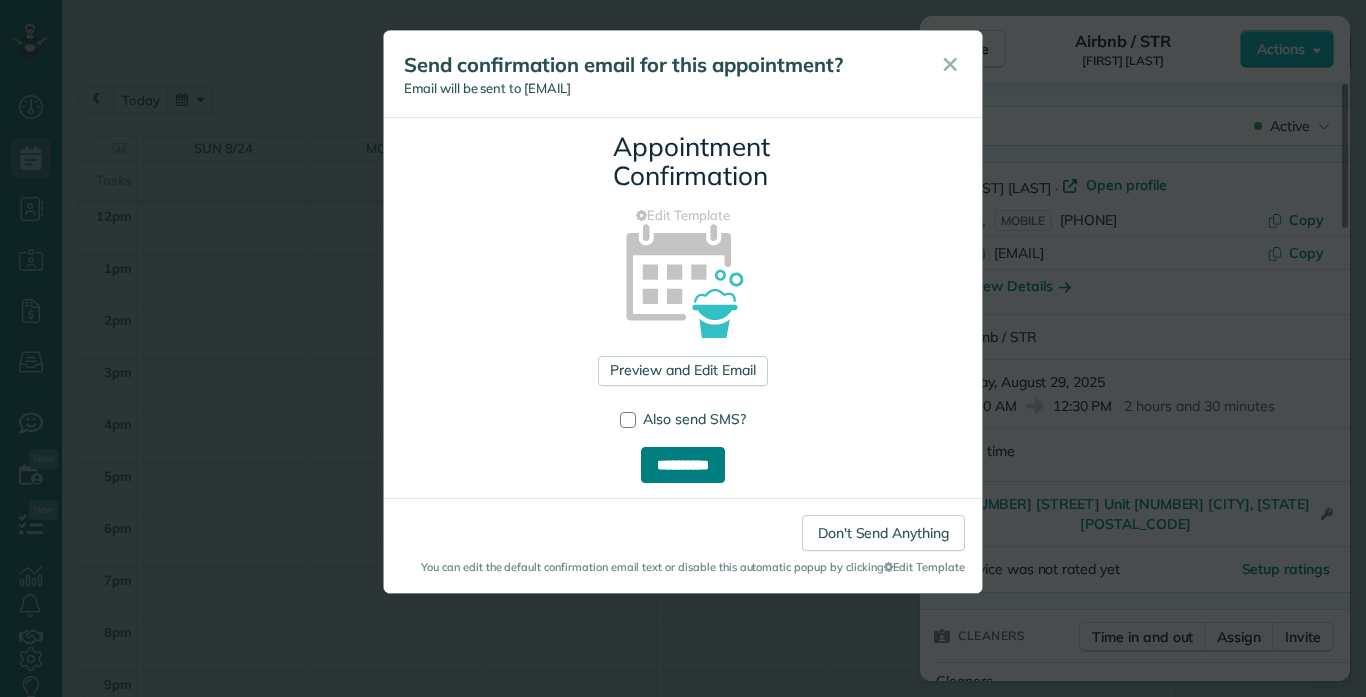 click on "**********" at bounding box center [683, 465] 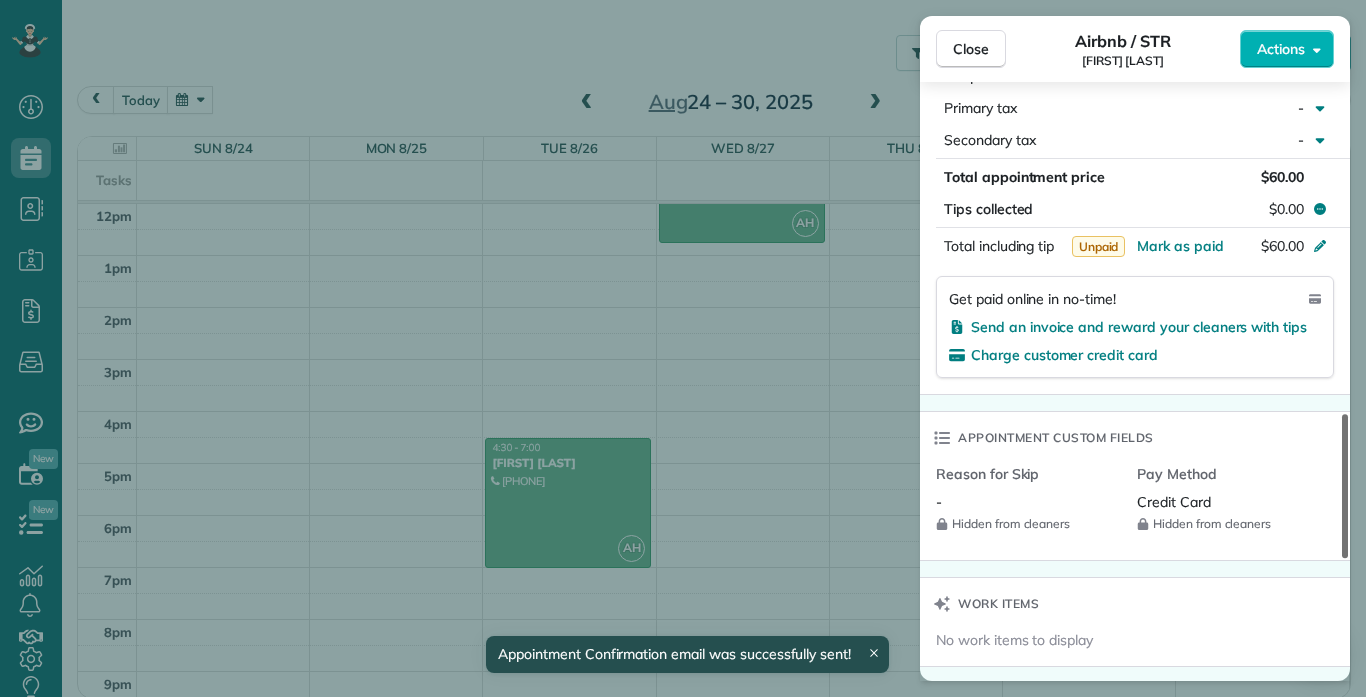 scroll, scrollTop: 1126, scrollLeft: 0, axis: vertical 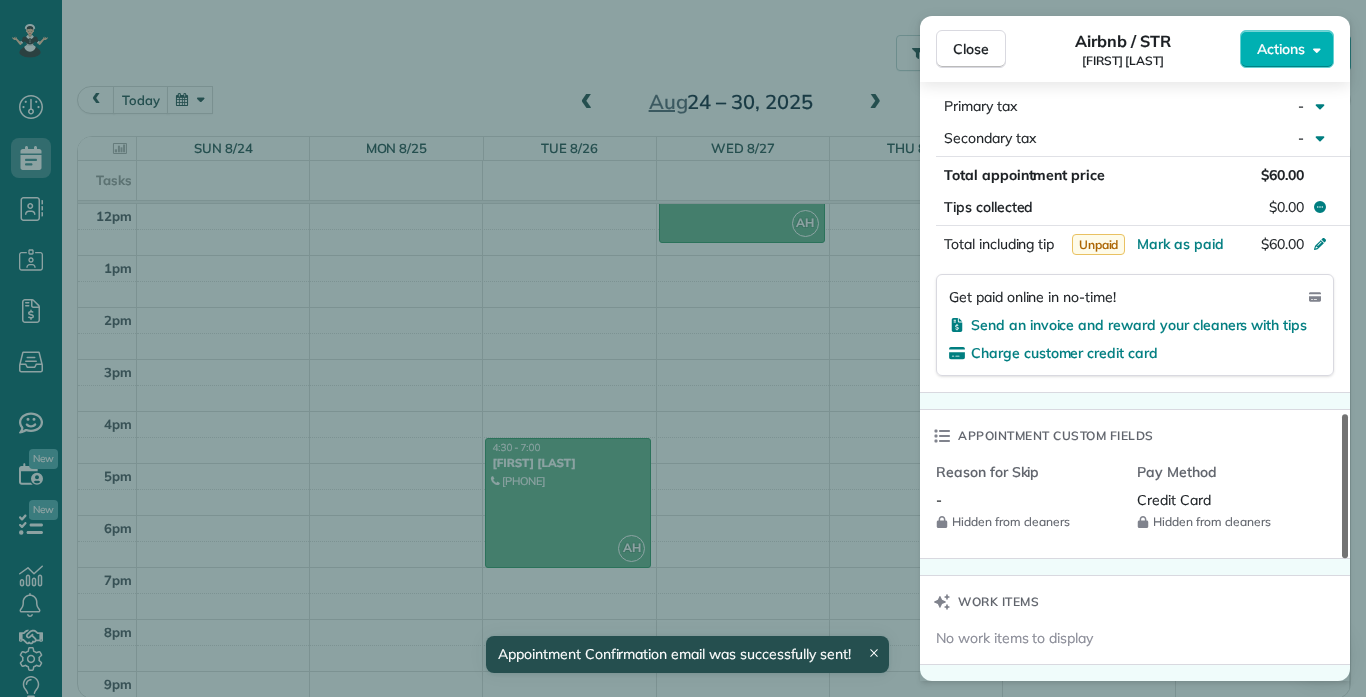 drag, startPoint x: 1347, startPoint y: 208, endPoint x: 1363, endPoint y: 478, distance: 270.47366 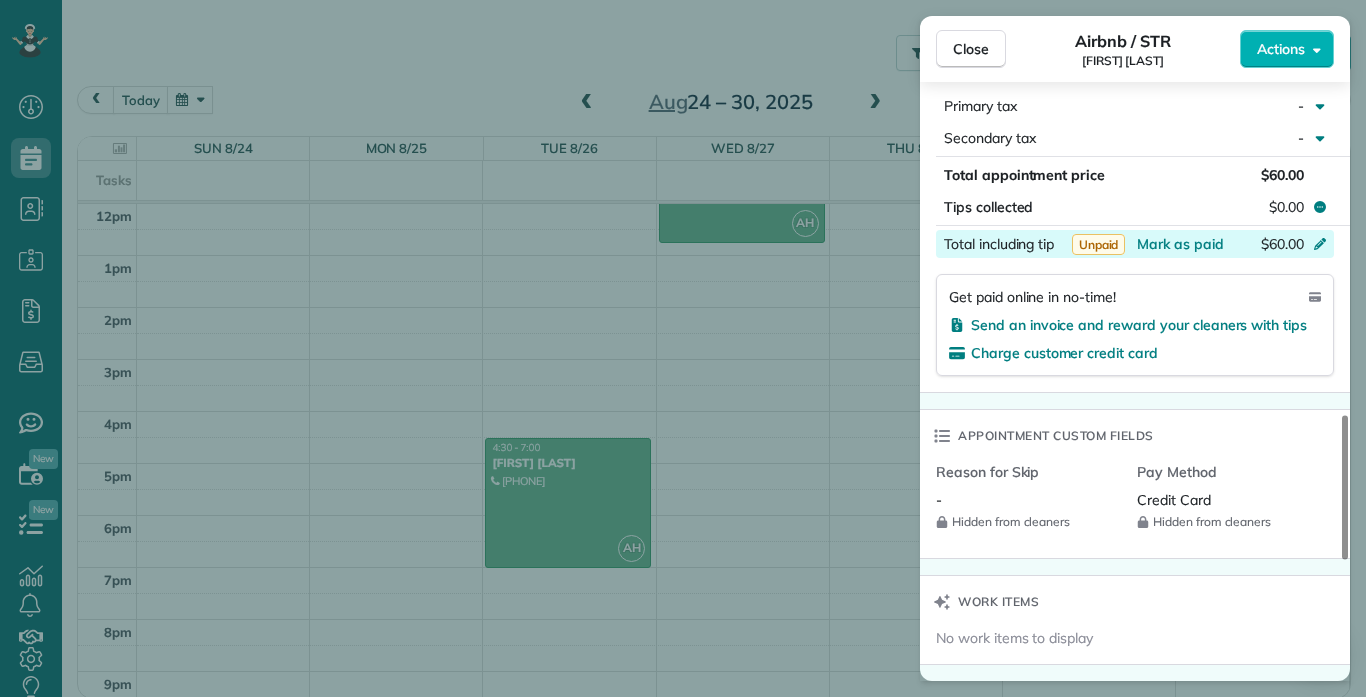 click 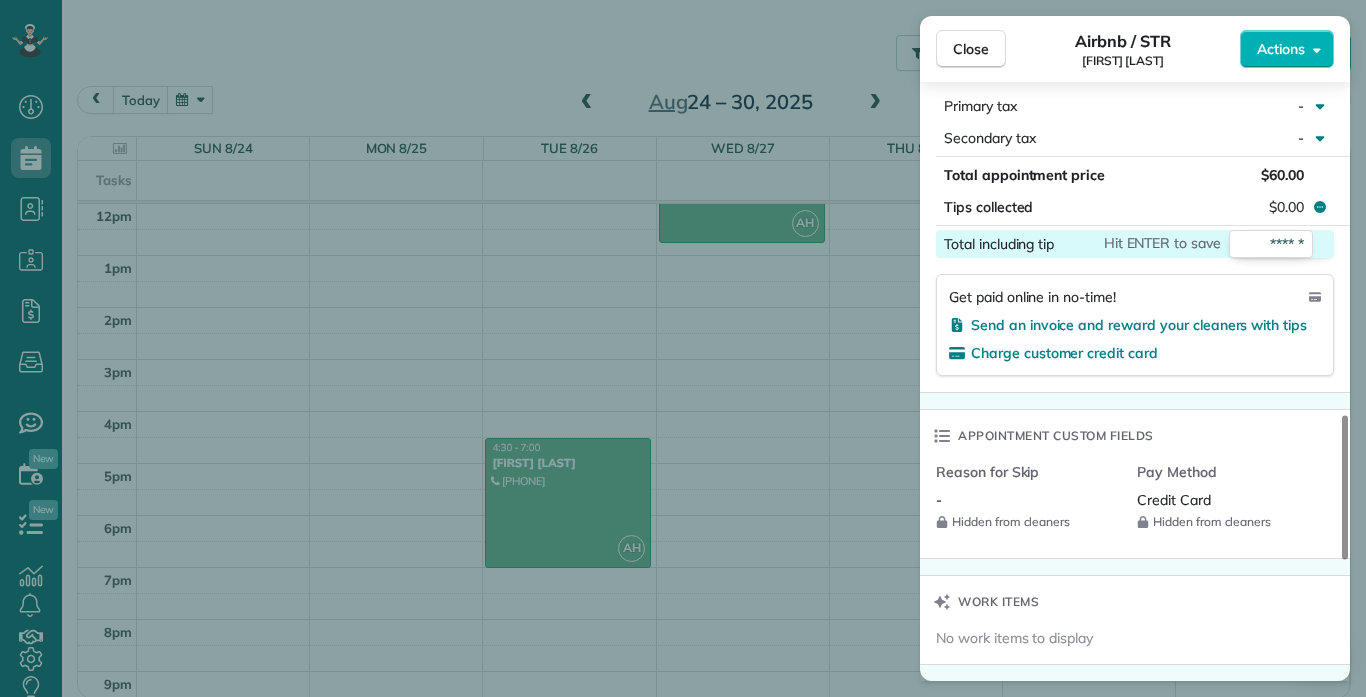 click on "Hit ENTER to save ******" at bounding box center [1281, 244] 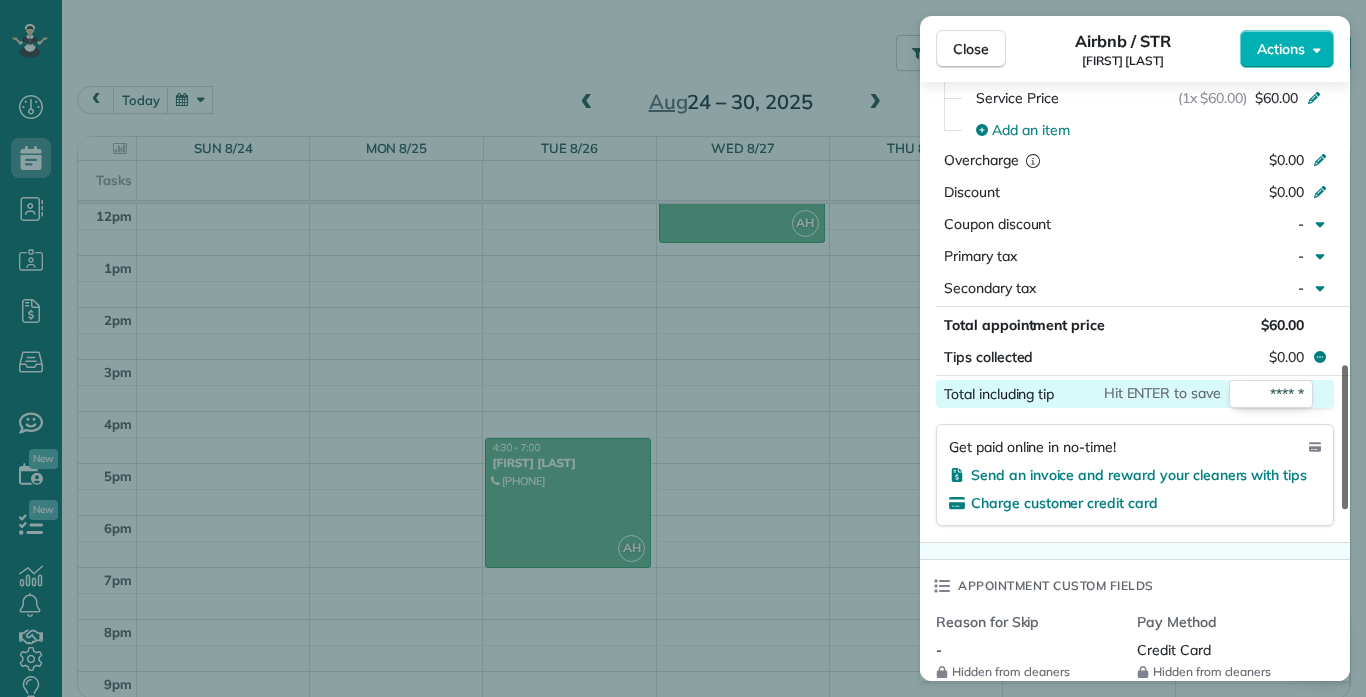 scroll, scrollTop: 927, scrollLeft: 0, axis: vertical 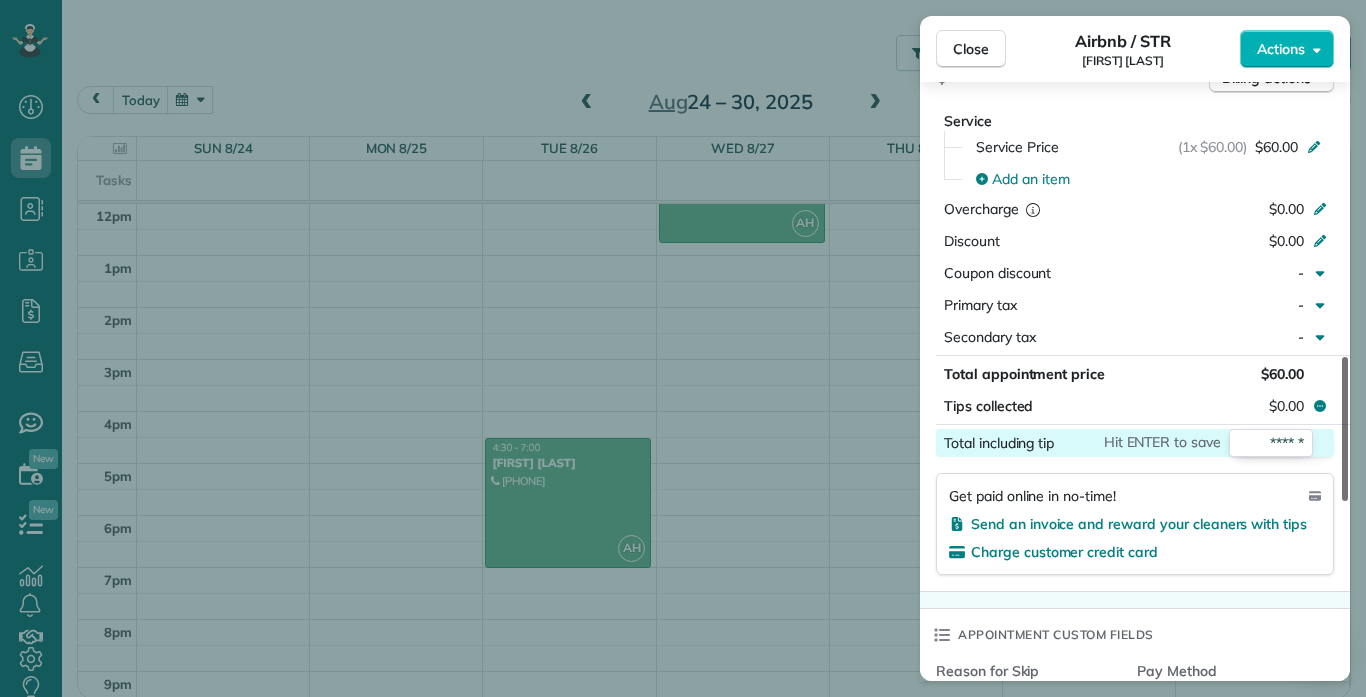 drag, startPoint x: 1347, startPoint y: 463, endPoint x: 1359, endPoint y: 415, distance: 49.47727 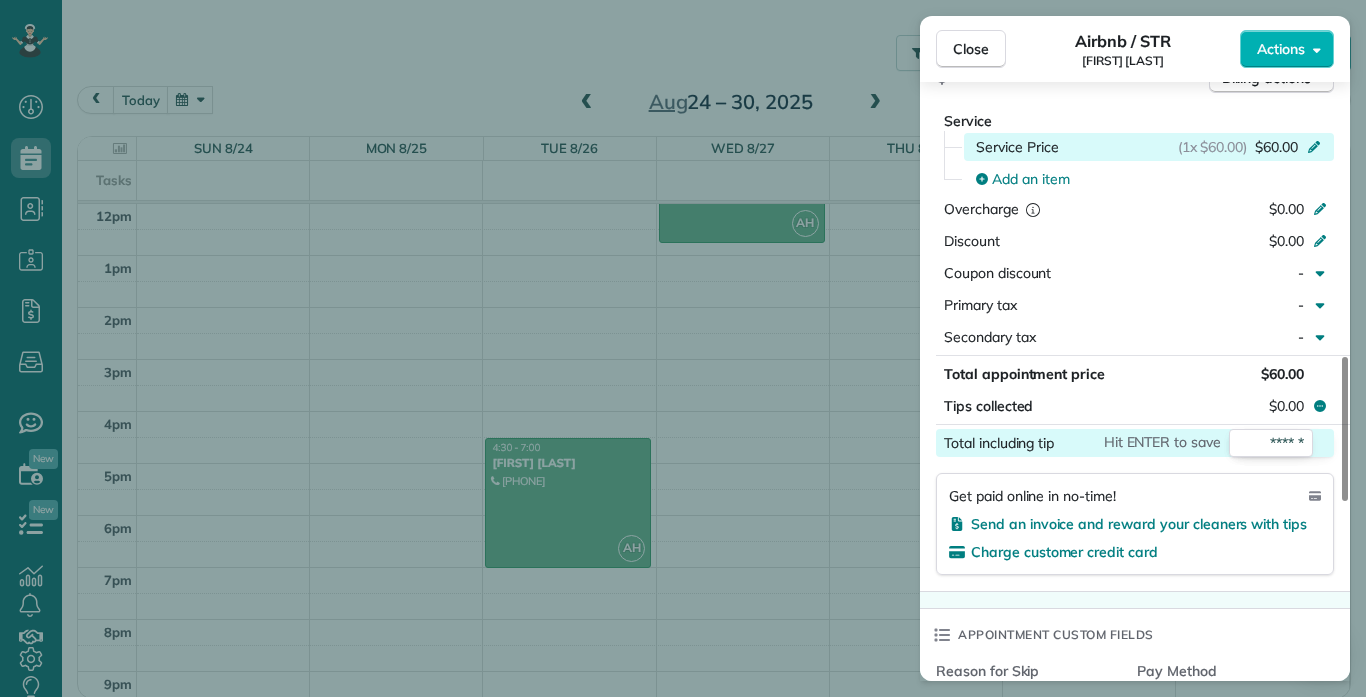 click 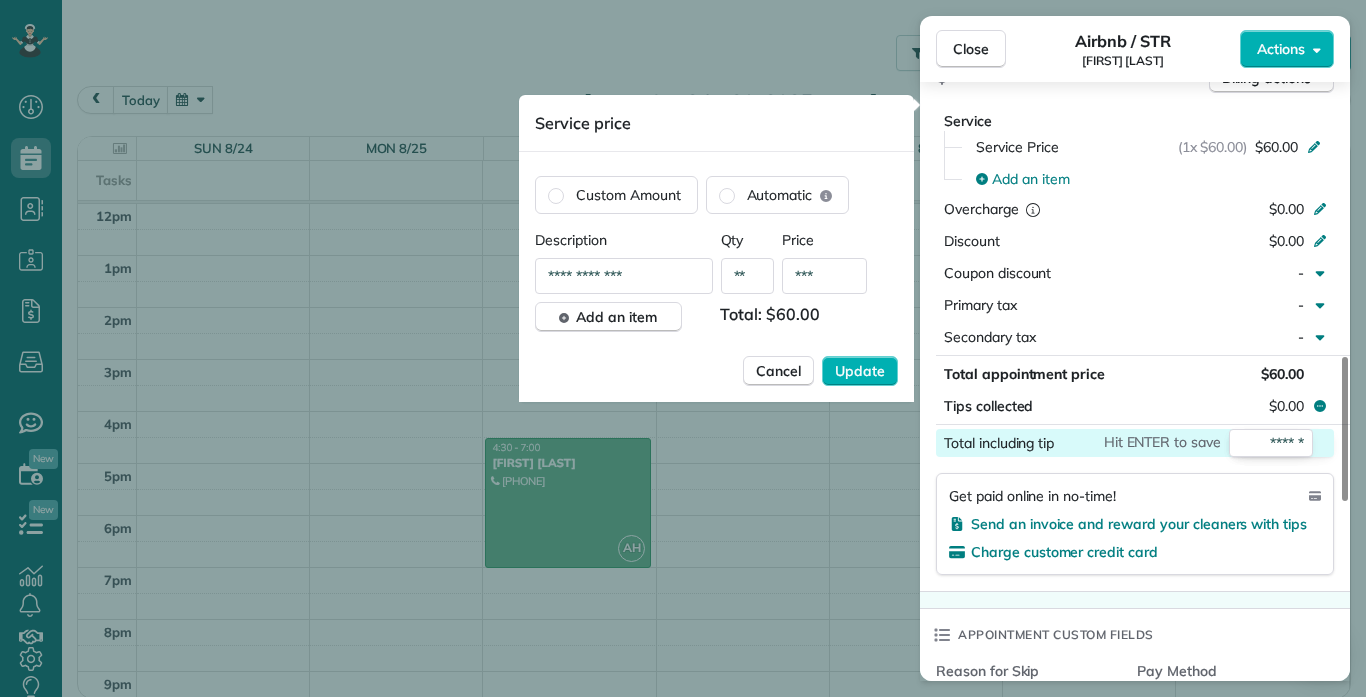 click on "***" at bounding box center (824, 276) 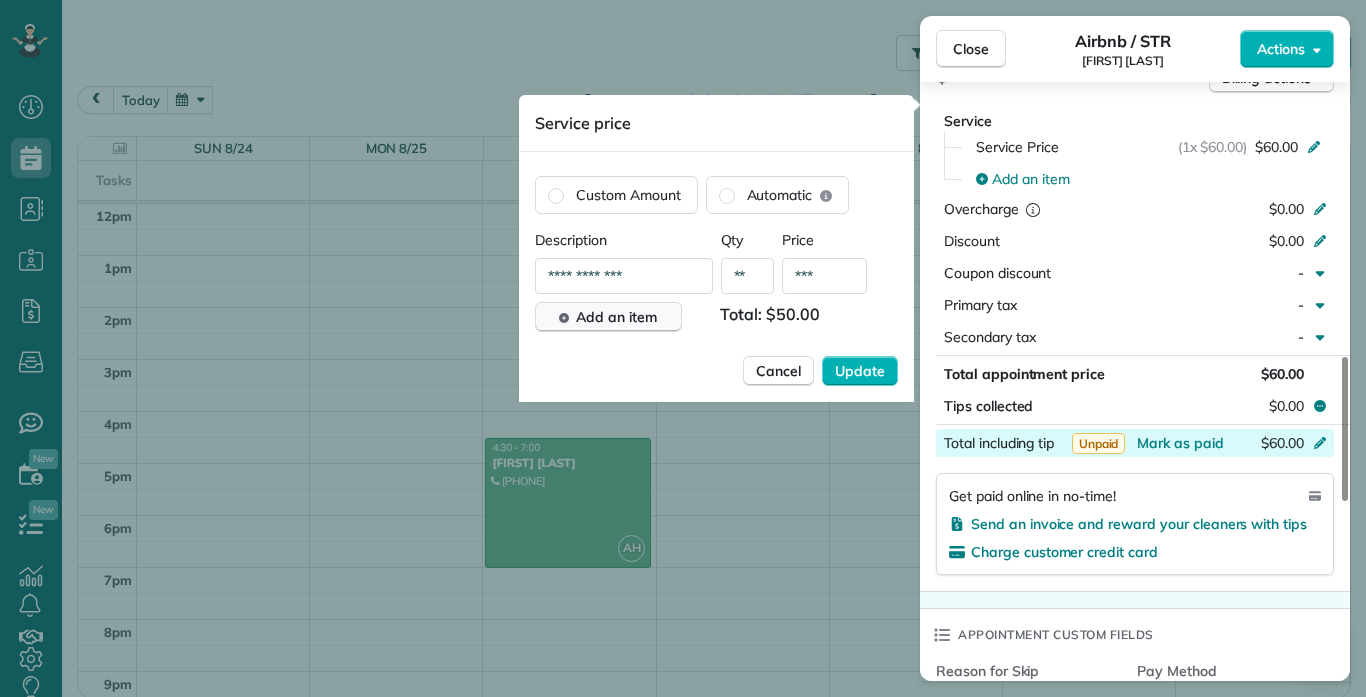 type on "***" 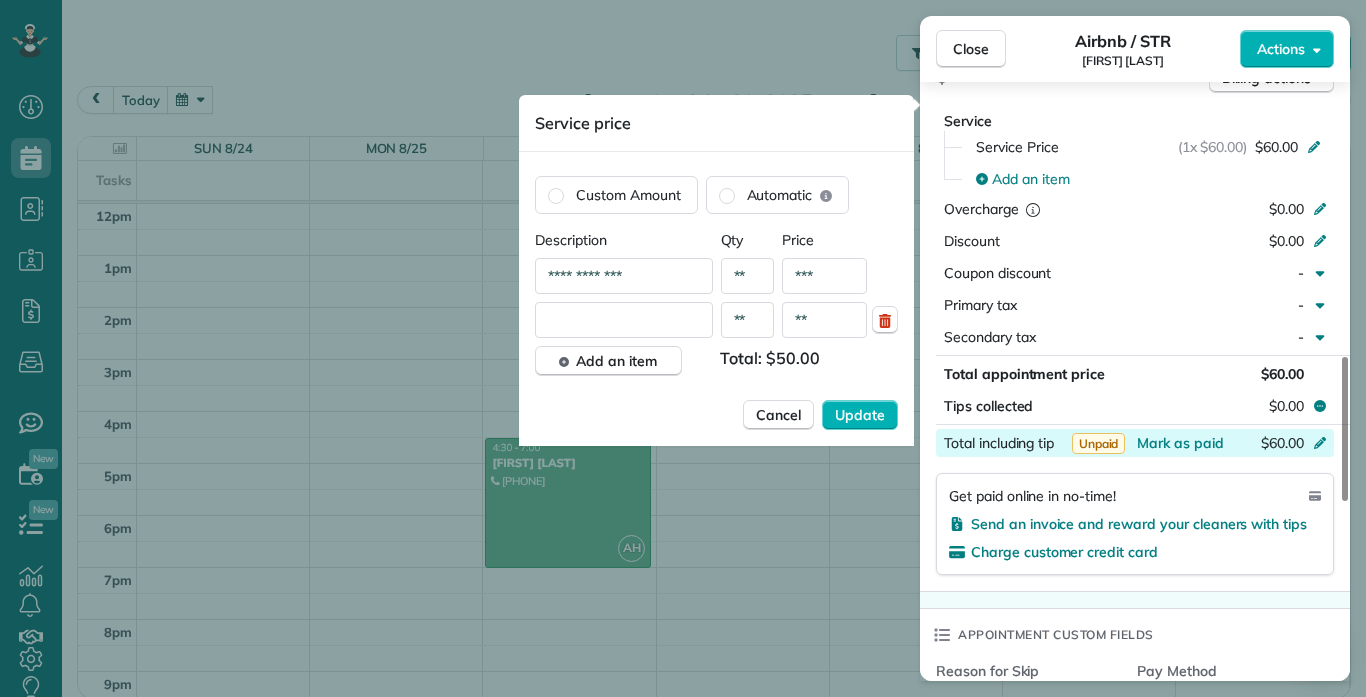 click at bounding box center [624, 320] 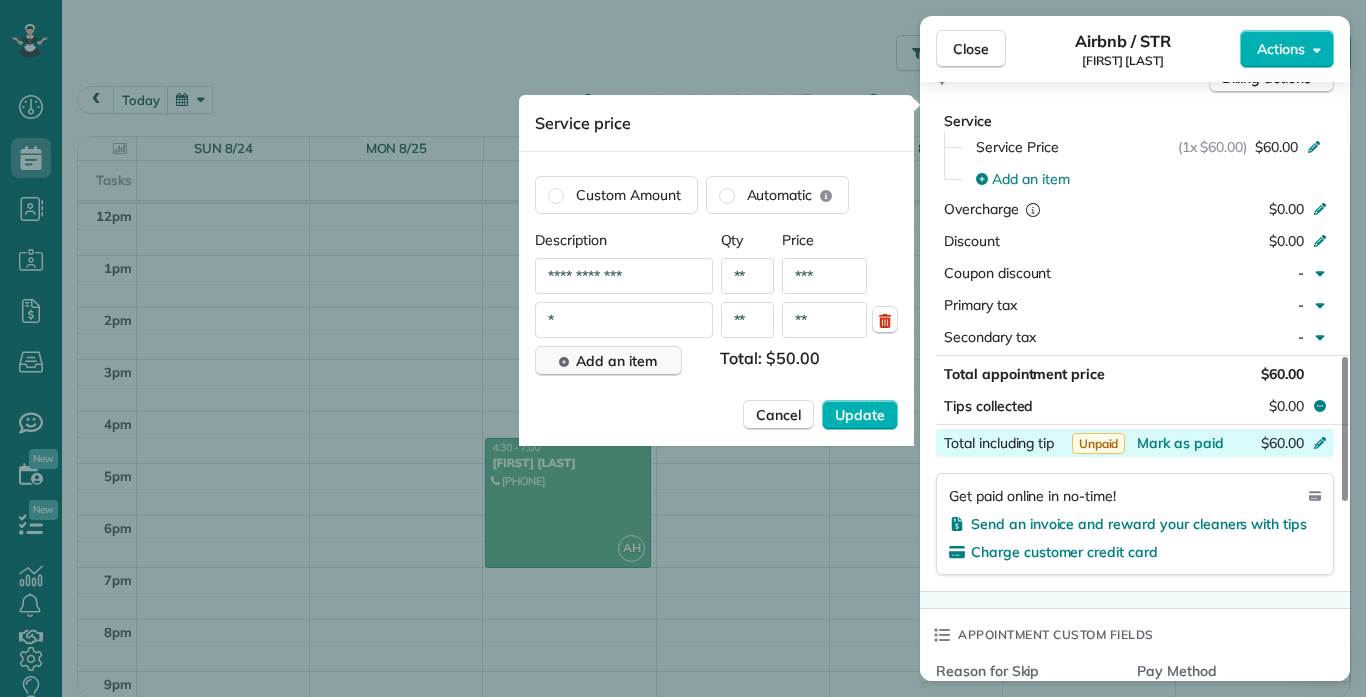 type on "*******" 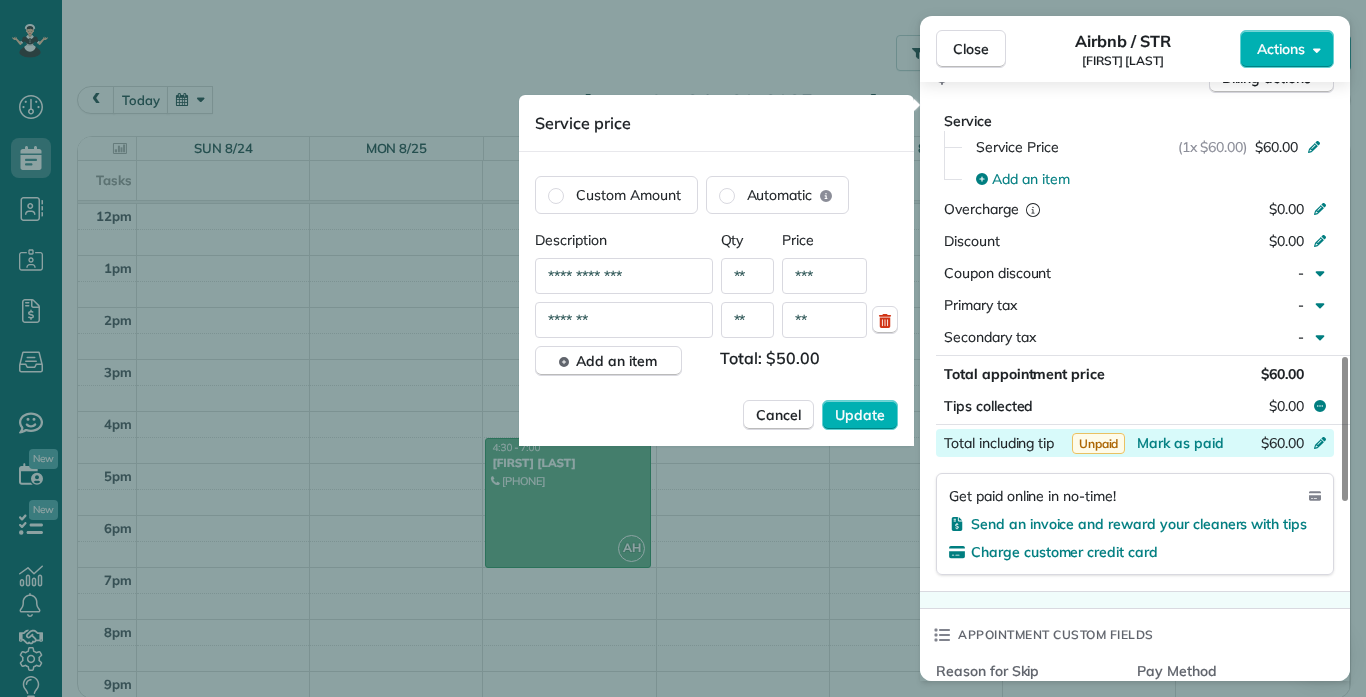 click on "**" at bounding box center (824, 320) 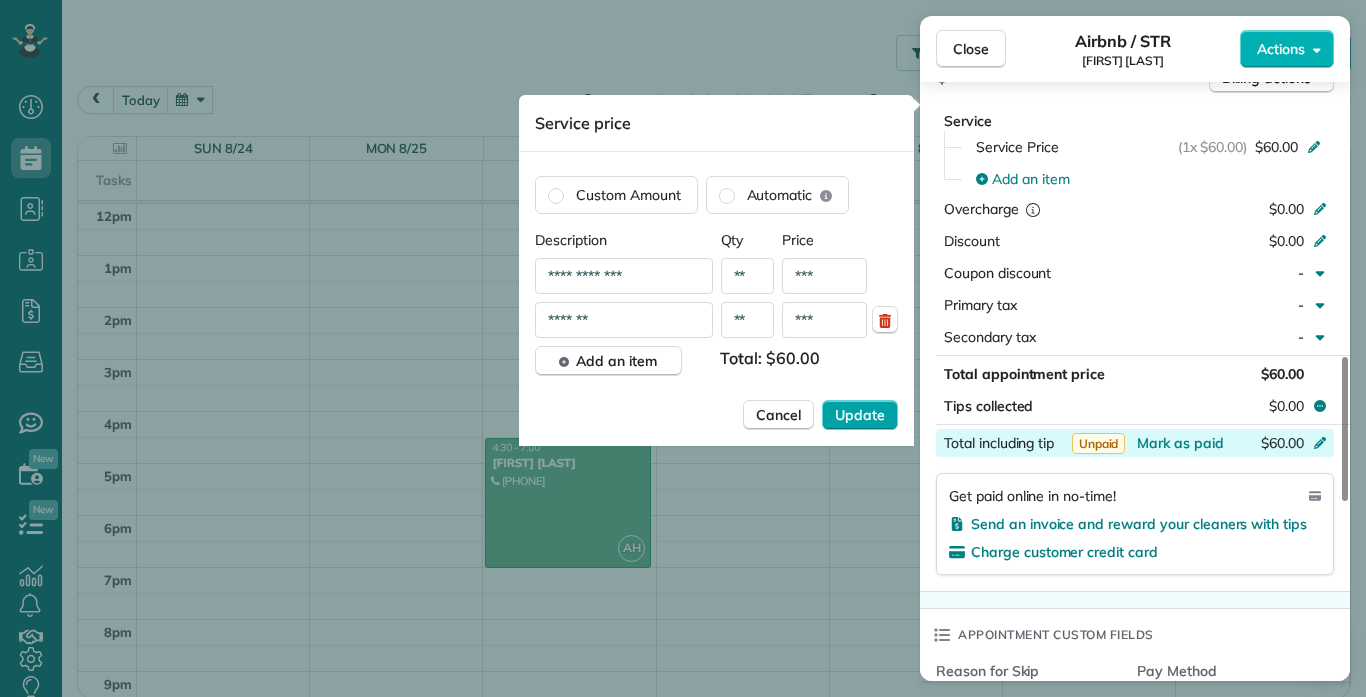 type on "***" 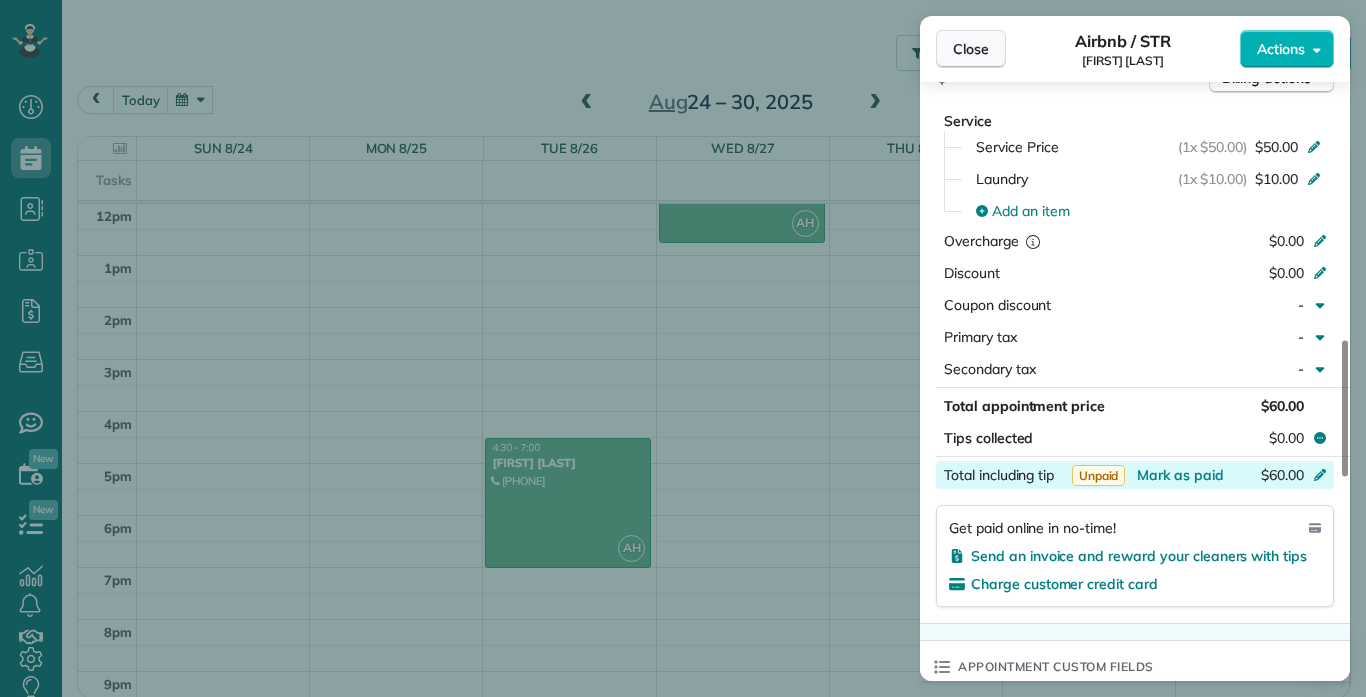 click on "Close" at bounding box center (971, 49) 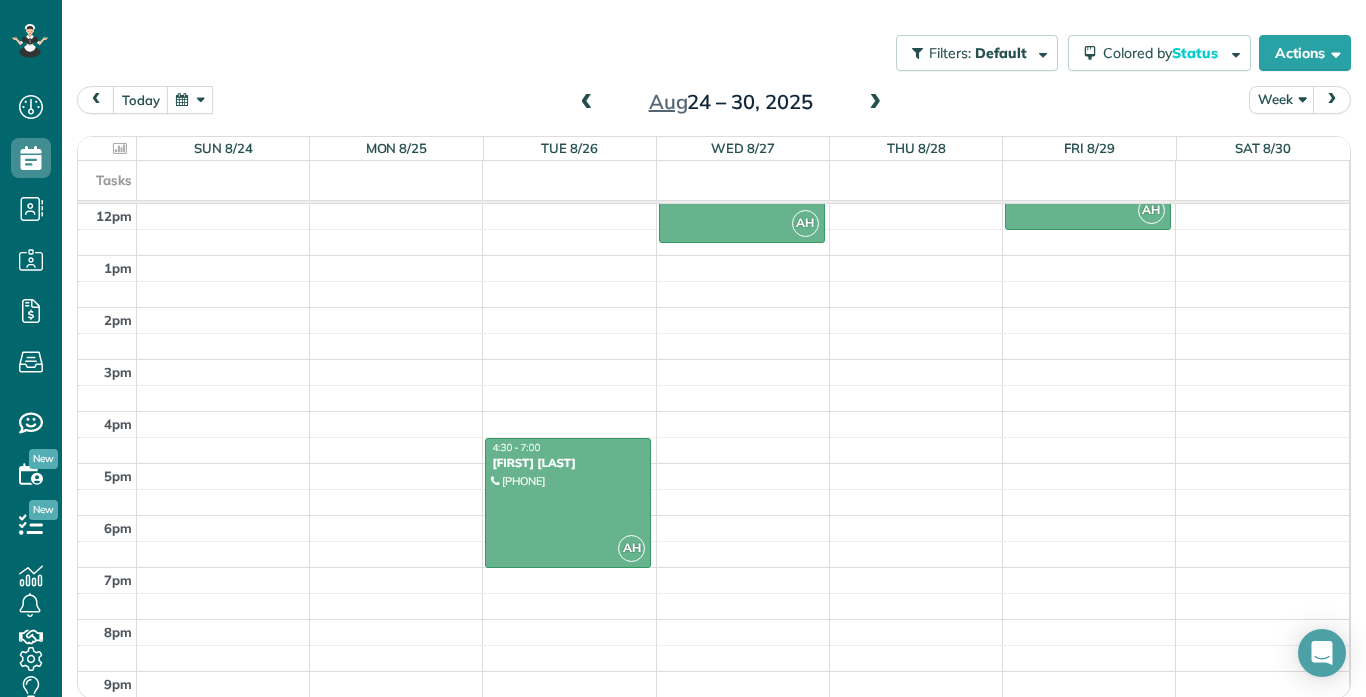 click on "12am 1am 2am 3am 4am 5am 6am 7am 8am 9am 10am 11am 12pm 1pm 2pm 3pm 4pm 5pm 6pm 7pm 8pm 9pm 10pm 11pm AH [TIME] - [TIME] [FIRST] [LAST] [PHONE] [NUMBER] [STREET] Unit [NUMBER] [CITY], [STATE] AH [TIME] - [TIME] [FIRST] [LAST] [PHONE] [NUMBER] [STREET] [CITY], [STATE] AH [TIME] - [TIME] [FIRST] [LAST] [PHONE] [NUMBER] [STREET] Unit [NUMBER] [CITY], [STATE]" at bounding box center (713, 203) 